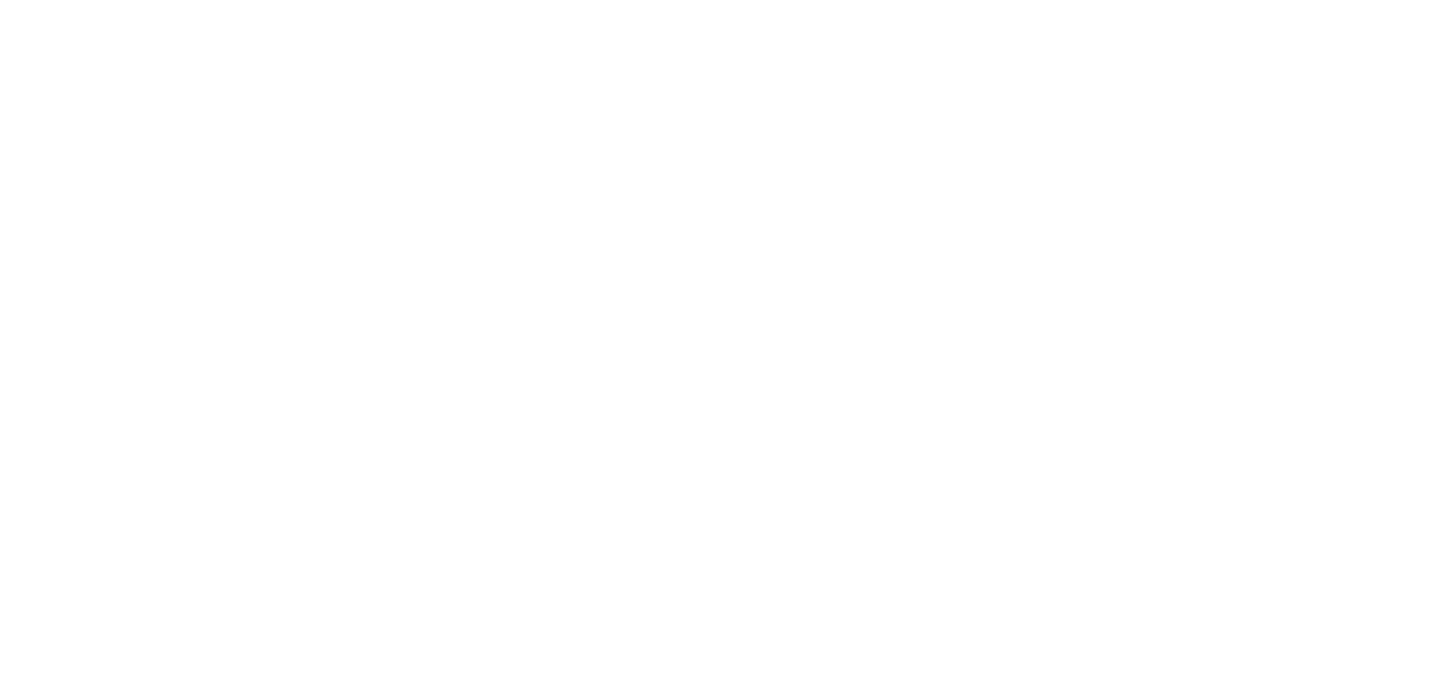 select 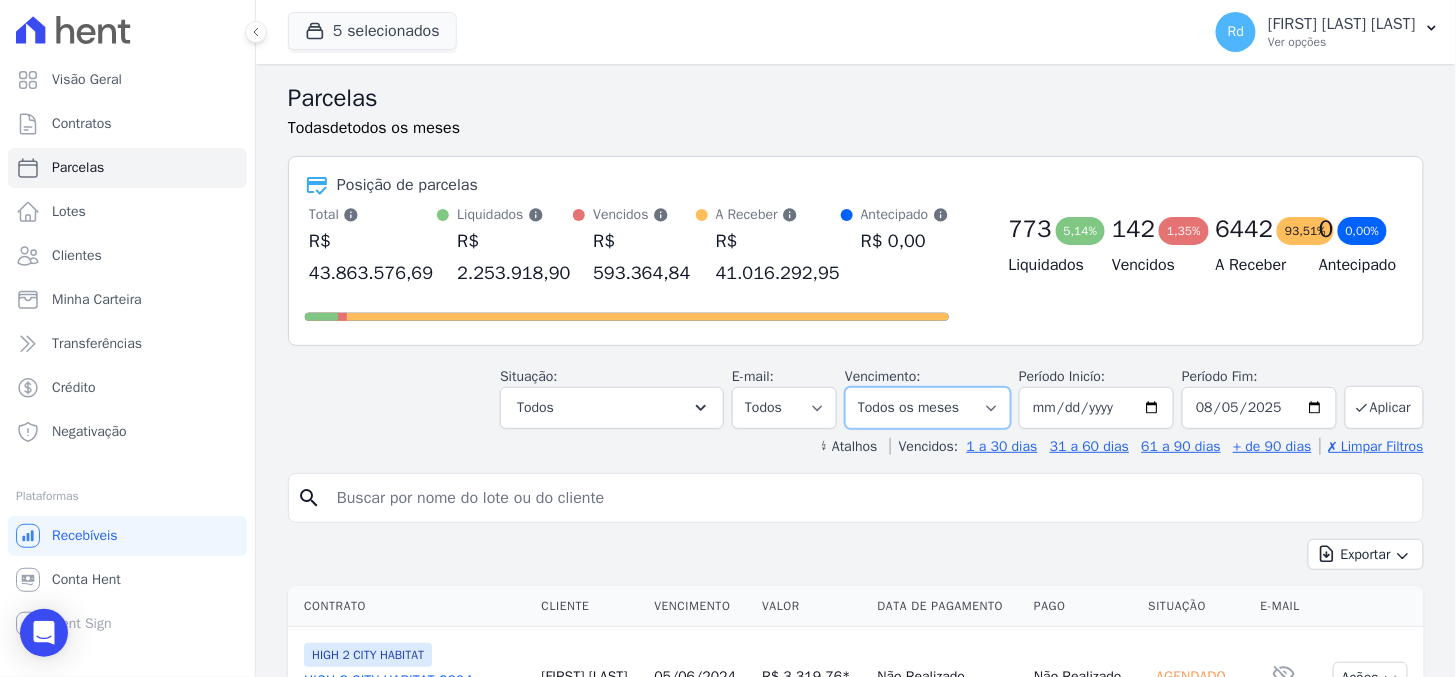 click on "Filtrar por período
────────
Todos os meses
Janeiro/[YEAR]
Fevereiro/[YEAR]
Março/[YEAR]
Abril/[YEAR]
Maio/[YEAR]
Junho/[YEAR]
Julho/[YEAR]
Agosto/[YEAR]
Setembro/[YEAR]
Outubro/[YEAR]
Novembro/[YEAR]
Dezembro/[YEAR]
Janeiro/[YEAR]
Fevereiro/[YEAR]
Março/[YEAR]
Abril/[YEAR]
Maio/[YEAR]
Junho/[YEAR]
Julho/[YEAR]
Agosto/[YEAR]
Setembro/[YEAR]
Outubro/[YEAR]
Novembro/[YEAR]
Dezembro/[YEAR]
Janeiro/[YEAR]
Fevereiro/[YEAR]
Março/[YEAR]
Abril/[YEAR]
Maio/[YEAR]
Junho/[YEAR]
Julho/[YEAR]
Agosto/[YEAR]
Setembro/[YEAR]
Outubro/[YEAR]
Novembro/[YEAR]
Dezembro/[YEAR]
Janeiro/[YEAR]
Fevereiro/[YEAR]
Março/[YEAR]
Abril/[YEAR]
Maio/[YEAR]
Junho/[YEAR]
Julho/[YEAR]
Agosto/[YEAR]
Setembro/[YEAR]
Outubro/[YEAR]
Novembro/[YEAR]
Dezembro/[YEAR]
Janeiro/[YEAR]
Fevereiro/[YEAR]
Março/[YEAR]
Abril/[YEAR]
Maio/[YEAR]" at bounding box center [928, 408] 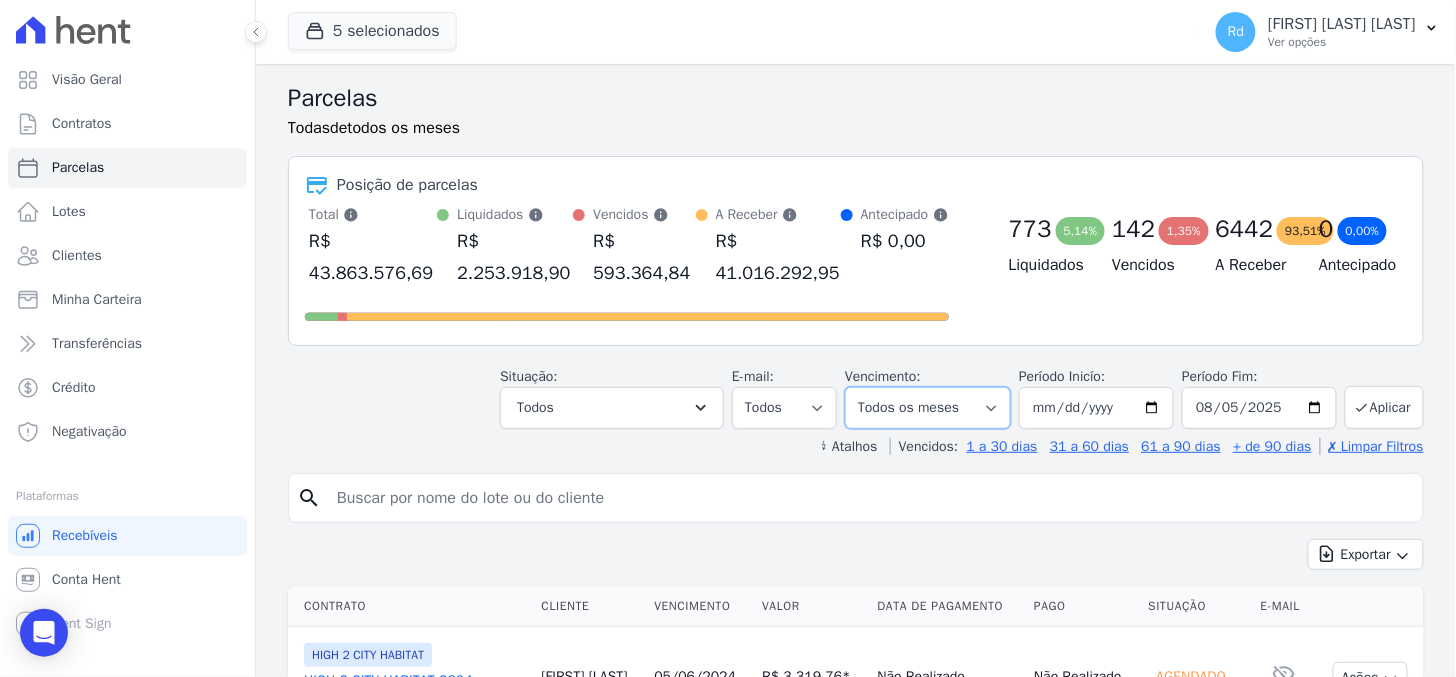 select on "08/2025" 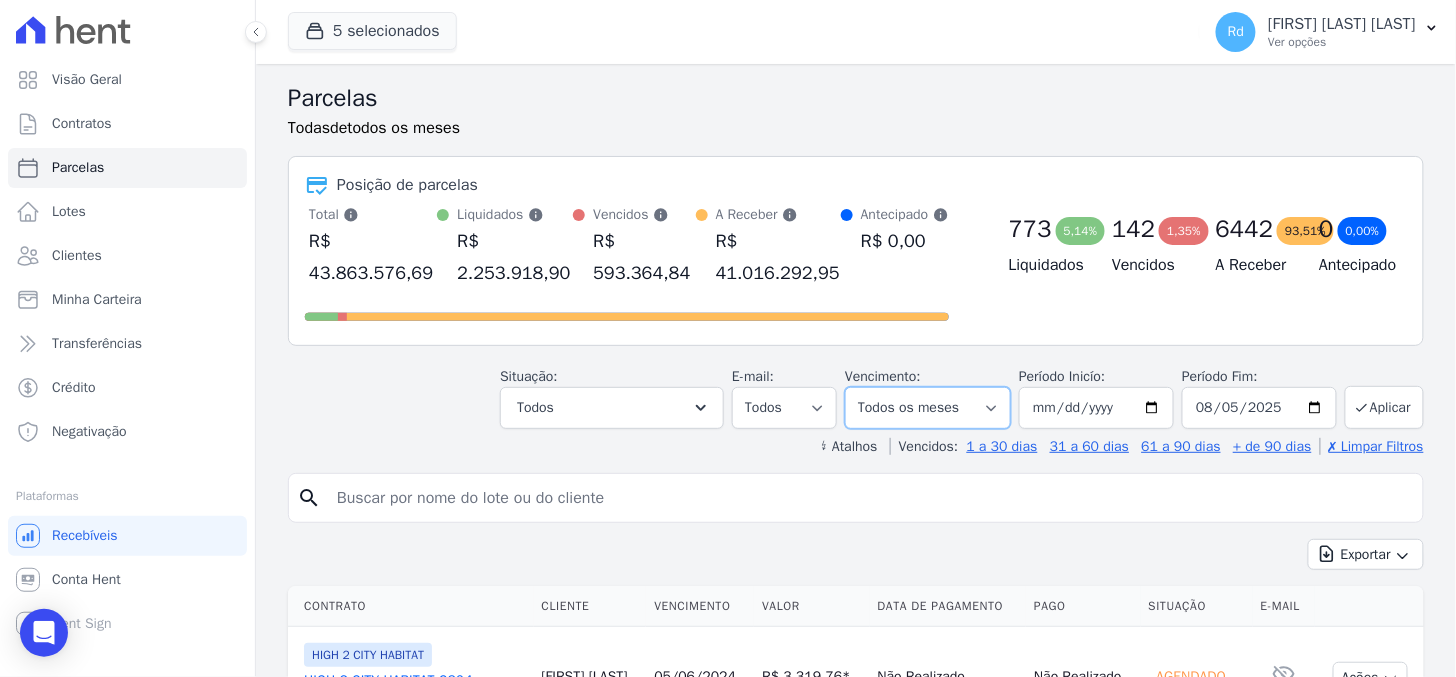 click on "Filtrar por período
────────
Todos os meses
Janeiro/[YEAR]
Fevereiro/[YEAR]
Março/[YEAR]
Abril/[YEAR]
Maio/[YEAR]
Junho/[YEAR]
Julho/[YEAR]
Agosto/[YEAR]
Setembro/[YEAR]
Outubro/[YEAR]
Novembro/[YEAR]
Dezembro/[YEAR]
Janeiro/[YEAR]
Fevereiro/[YEAR]
Março/[YEAR]
Abril/[YEAR]
Maio/[YEAR]
Junho/[YEAR]
Julho/[YEAR]
Agosto/[YEAR]
Setembro/[YEAR]
Outubro/[YEAR]
Novembro/[YEAR]
Dezembro/[YEAR]
Janeiro/[YEAR]
Fevereiro/[YEAR]
Março/[YEAR]
Abril/[YEAR]
Maio/[YEAR]
Junho/[YEAR]
Julho/[YEAR]
Agosto/[YEAR]
Setembro/[YEAR]
Outubro/[YEAR]
Novembro/[YEAR]
Dezembro/[YEAR]
Janeiro/[YEAR]
Fevereiro/[YEAR]
Março/[YEAR]
Abril/[YEAR]
Maio/[YEAR]
Junho/[YEAR]
Julho/[YEAR]
Agosto/[YEAR]
Setembro/[YEAR]
Outubro/[YEAR]
Novembro/[YEAR]
Dezembro/[YEAR]
Janeiro/[YEAR]
Fevereiro/[YEAR]
Março/[YEAR]
Abril/[YEAR]
Maio/[YEAR]" at bounding box center [928, 408] 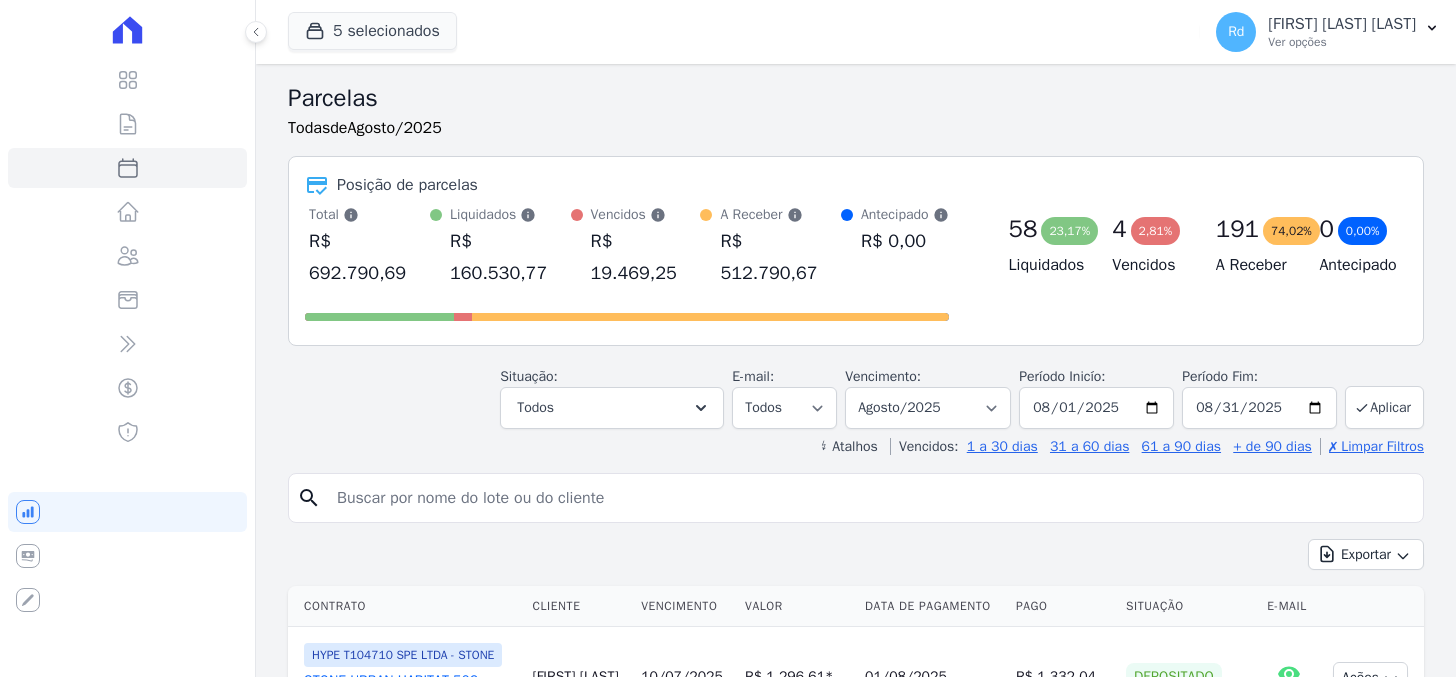 select 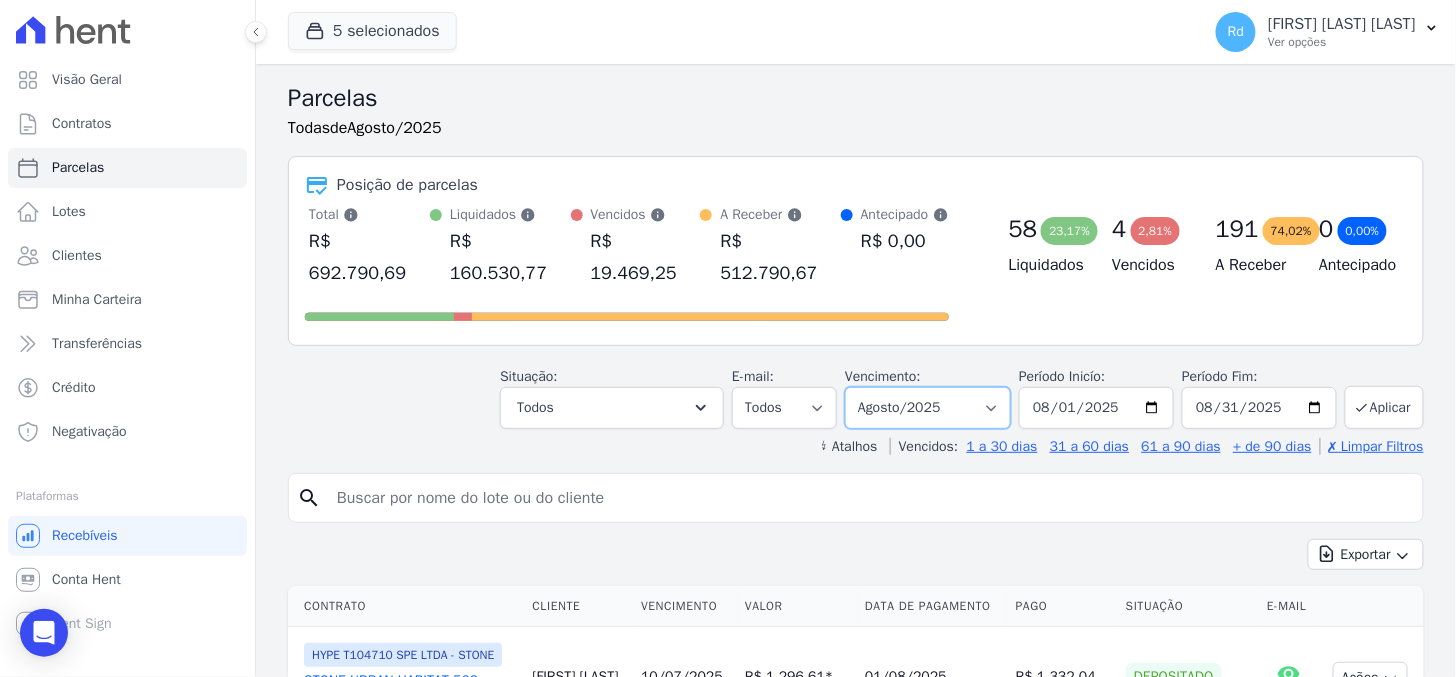 click on "Filtrar por período
────────
Todos os meses
Janeiro/[YEAR]
Fevereiro/[YEAR]
Março/[YEAR]
Abril/[YEAR]
Maio/[YEAR]
Junho/[YEAR]
Julho/[YEAR]
Agosto/[YEAR]
Setembro/[YEAR]
Outubro/[YEAR]
Novembro/[YEAR]
Dezembro/[YEAR]
Janeiro/[YEAR]
Fevereiro/[YEAR]
Março/[YEAR]
Abril/[YEAR]
Maio/[YEAR]
Junho/[YEAR]
Julho/[YEAR]
Agosto/[YEAR]
Setembro/[YEAR]
Outubro/[YEAR]
Novembro/[YEAR]
Dezembro/[YEAR]
Janeiro/[YEAR]
Fevereiro/[YEAR]
Março/[YEAR]
Abril/[YEAR]
Maio/[YEAR]
Junho/[YEAR]
Julho/[YEAR]
Agosto/[YEAR]
Setembro/[YEAR]
Outubro/[YEAR]
Novembro/[YEAR]
Dezembro/[YEAR]
Janeiro/[YEAR]
Fevereiro/[YEAR]
Março/[YEAR]
Abril/[YEAR]
Maio/[YEAR]
Junho/[YEAR]
Julho/[YEAR]
Agosto/[YEAR]
Setembro/[YEAR]
Outubro/[YEAR]
Novembro/[YEAR]
Dezembro/[YEAR]
Janeiro/[YEAR]
Fevereiro/[YEAR]
Março/[YEAR]
Abril/[YEAR]
Maio/[YEAR]" at bounding box center (928, 408) 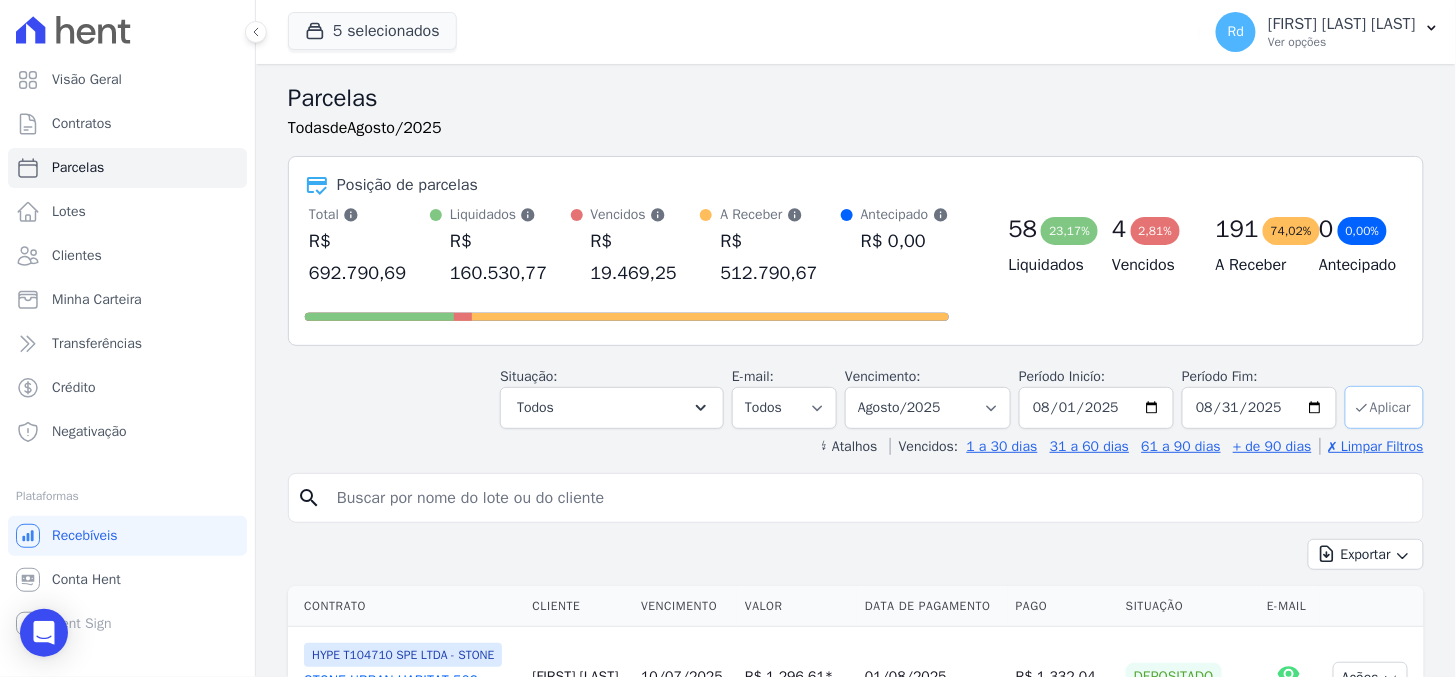 click on "Aplicar" at bounding box center (1384, 407) 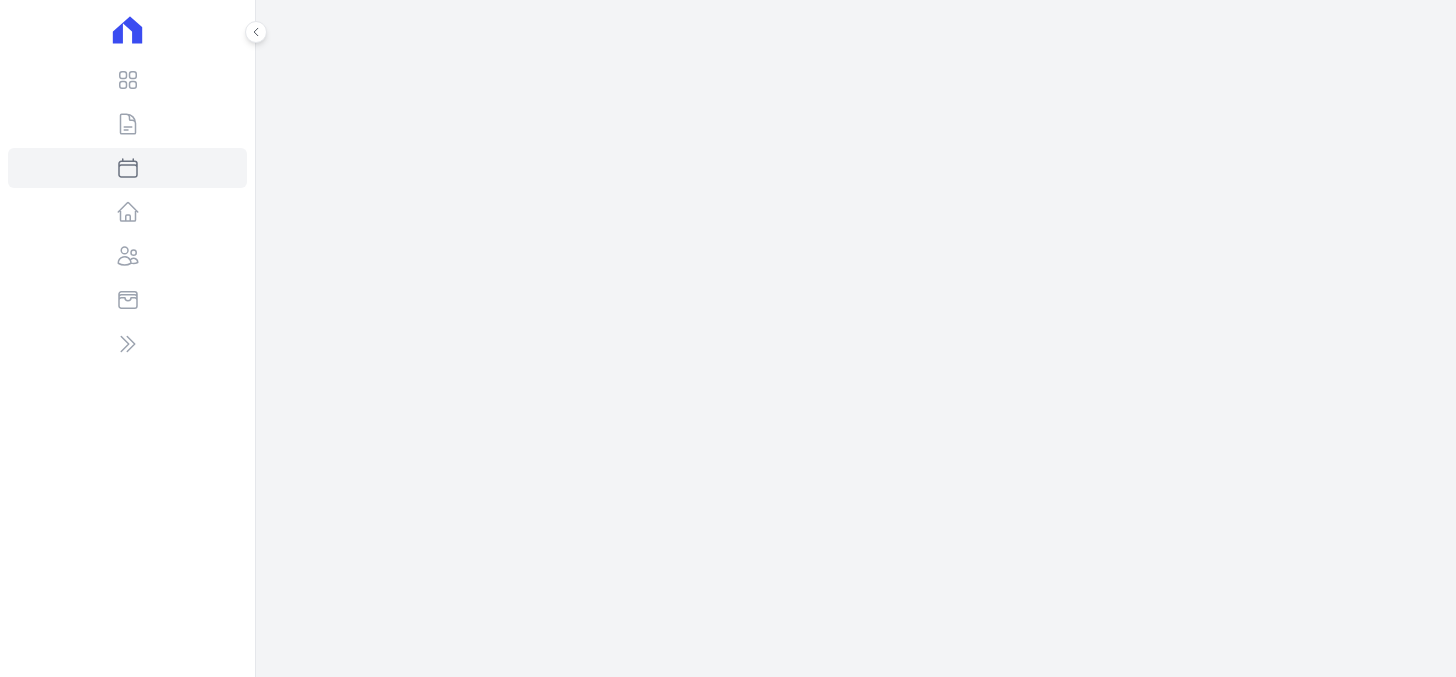 scroll, scrollTop: 0, scrollLeft: 0, axis: both 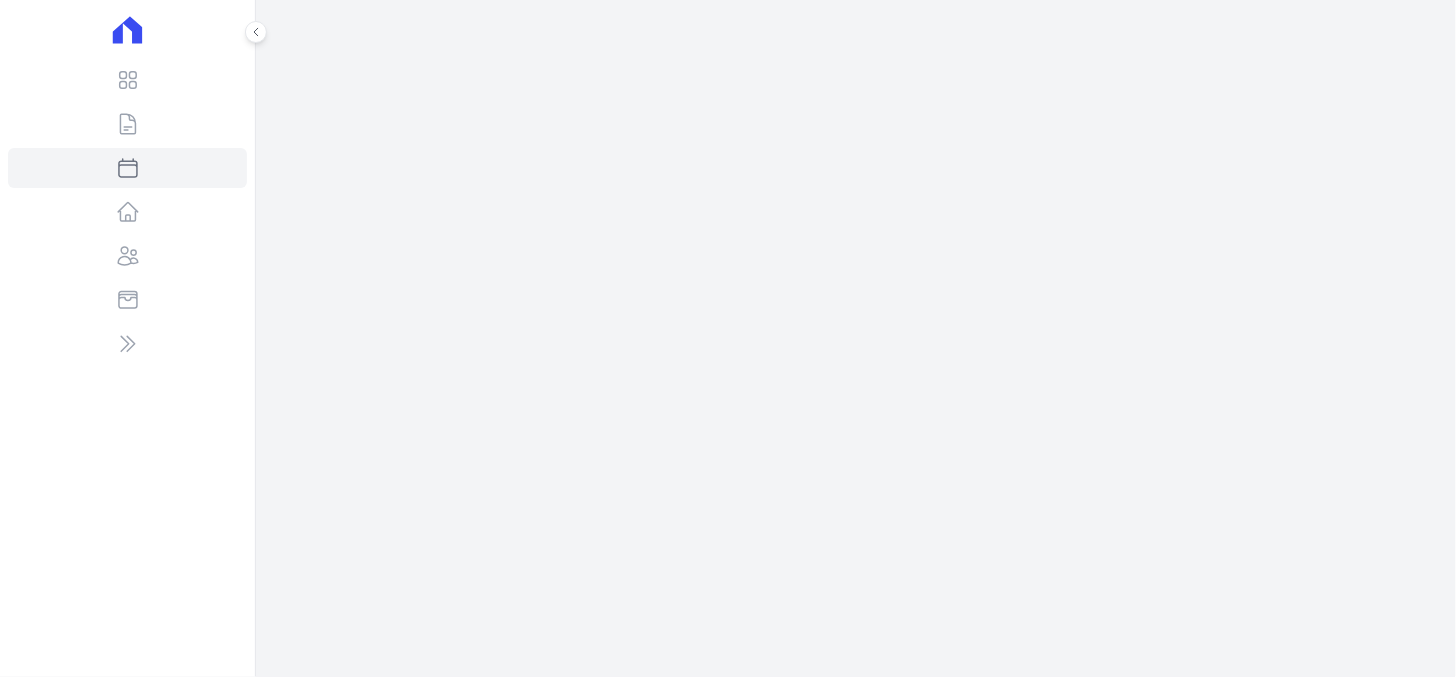 select 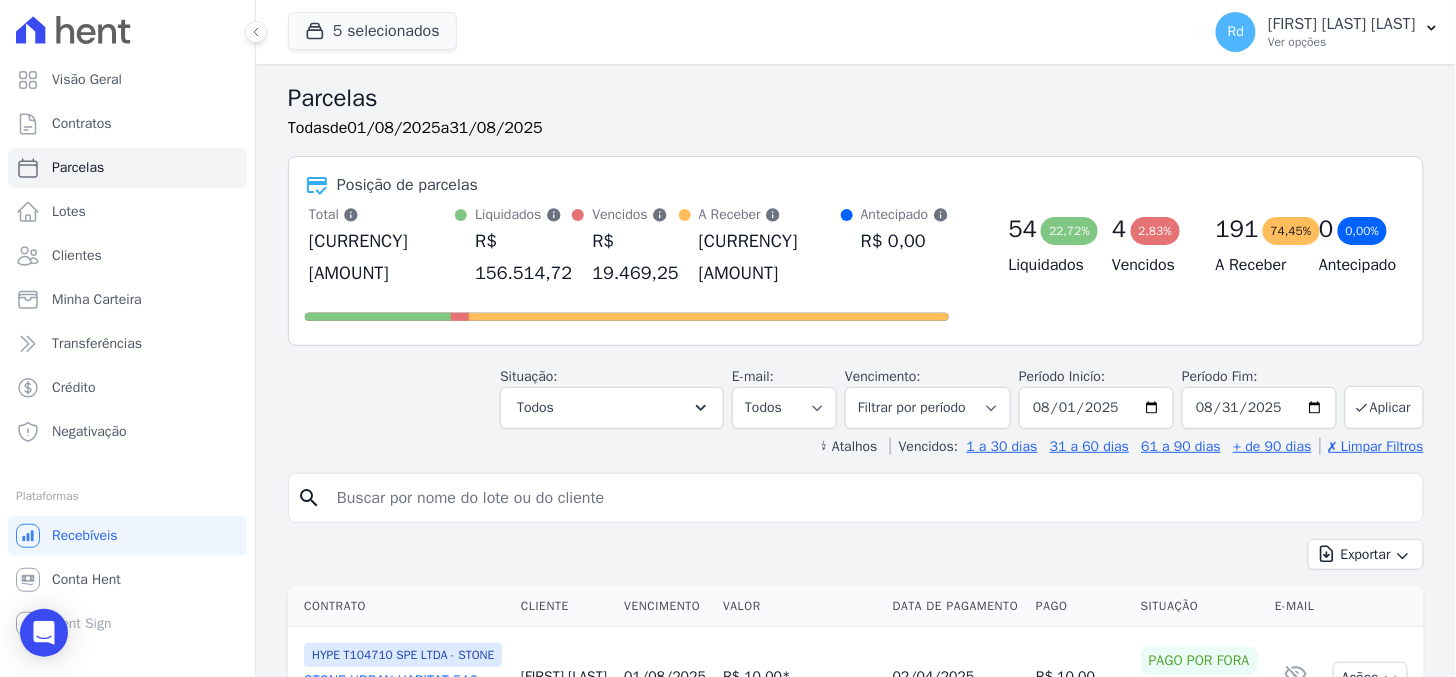 drag, startPoint x: 803, startPoint y: 32, endPoint x: 854, endPoint y: 54, distance: 55.542778 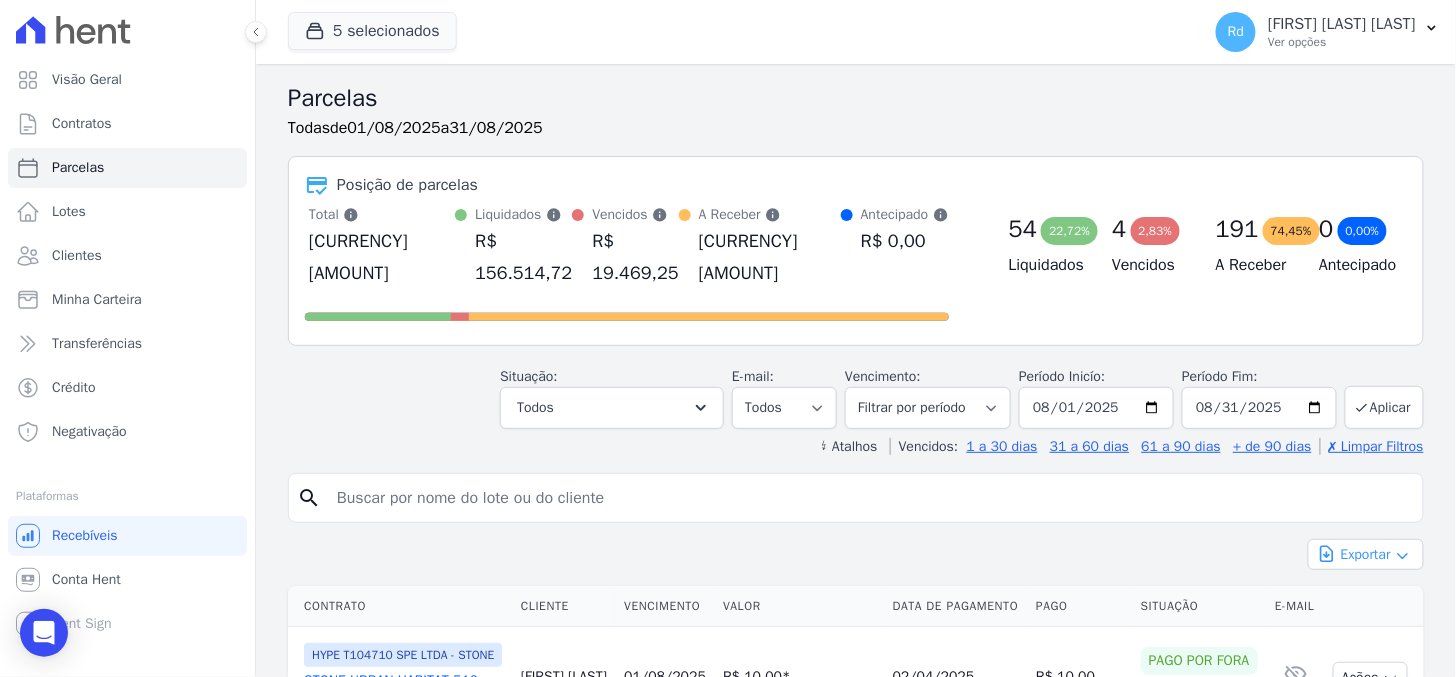 click on "Exportar" at bounding box center [1366, 554] 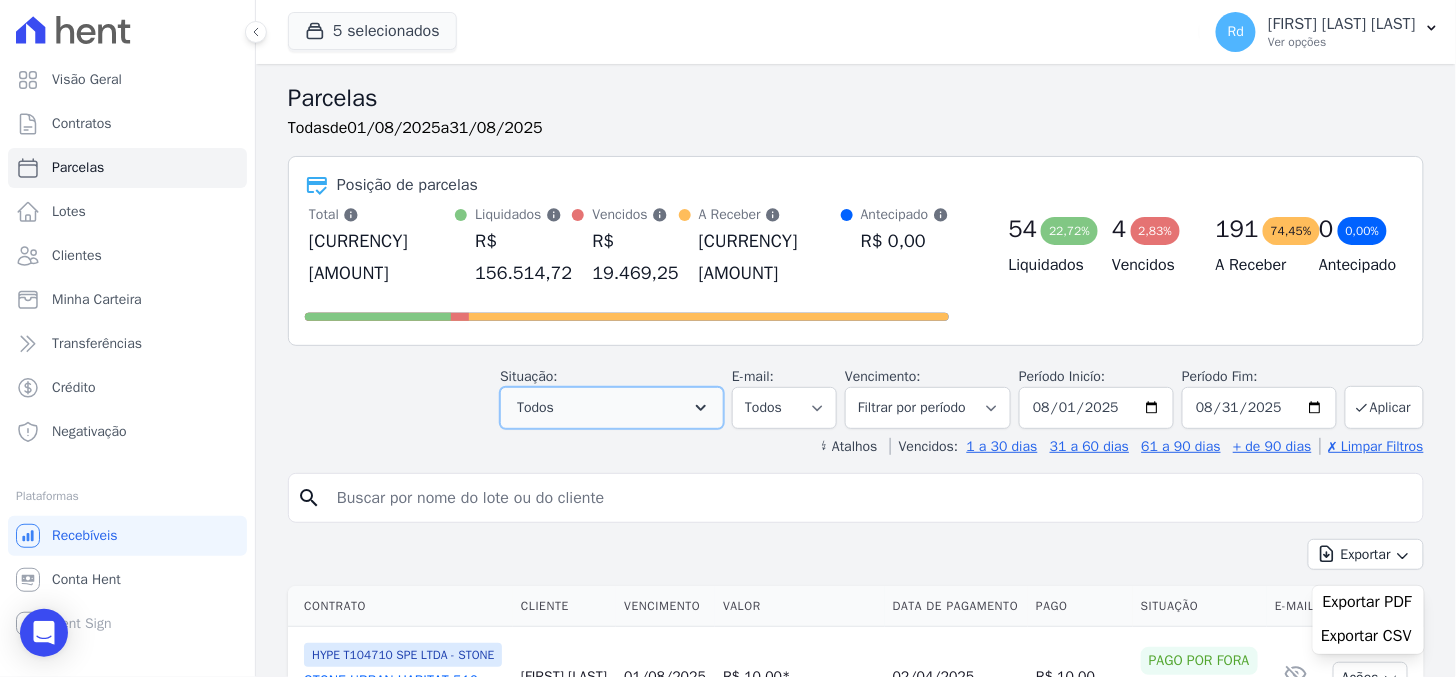 click on "Todos" at bounding box center (612, 408) 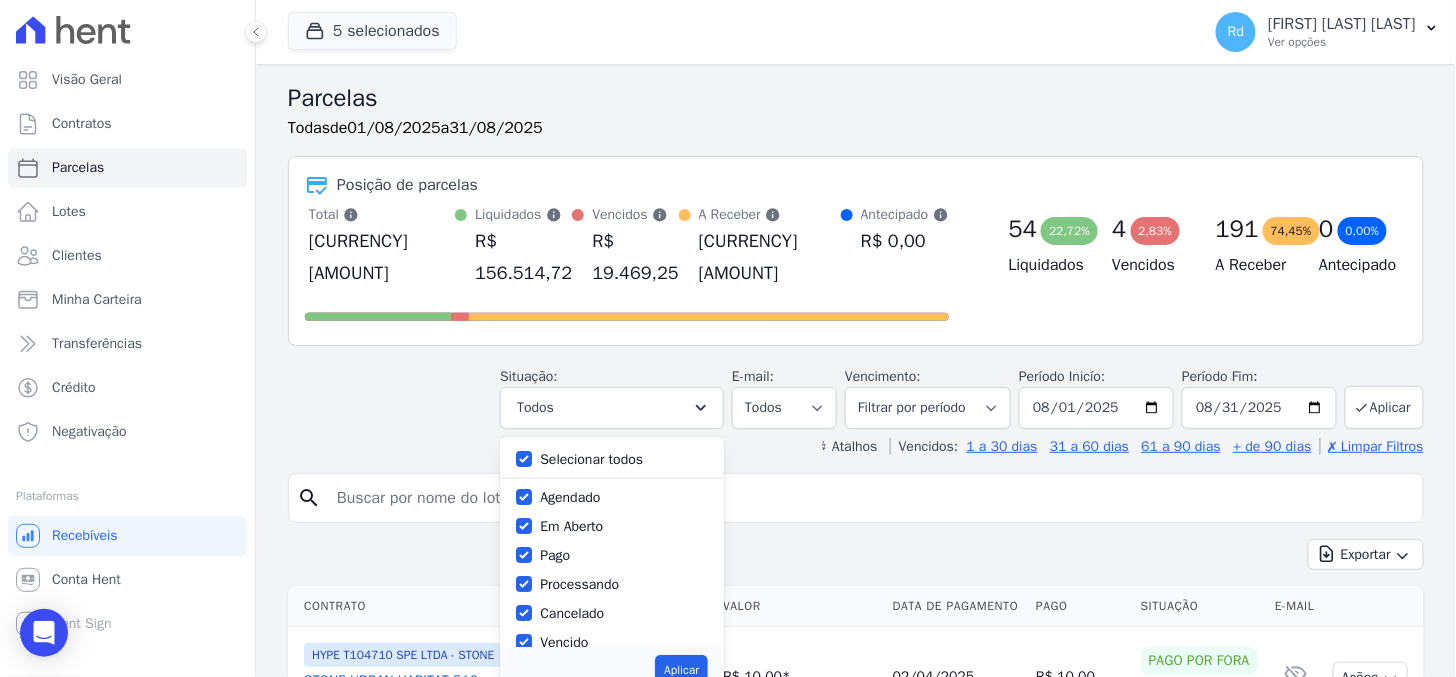 click on "Selecionar todos" at bounding box center (591, 459) 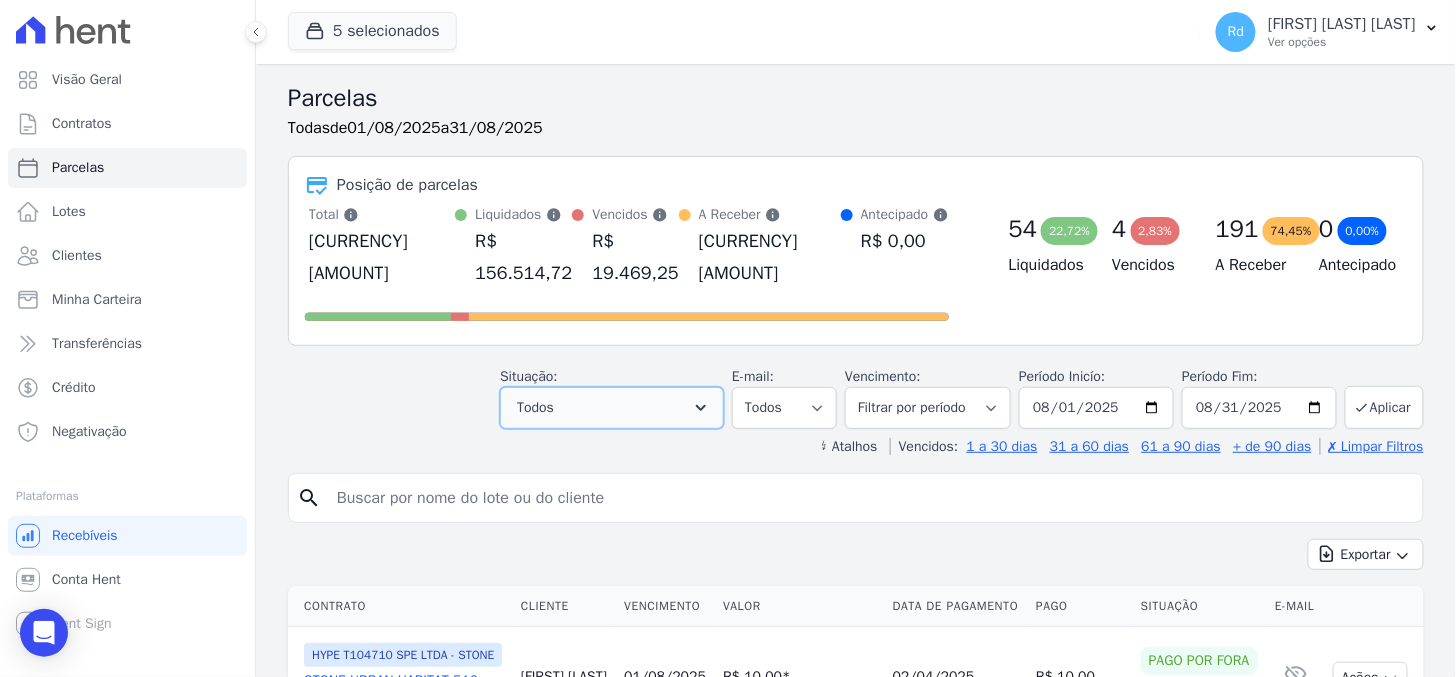 click on "Todos" at bounding box center [612, 408] 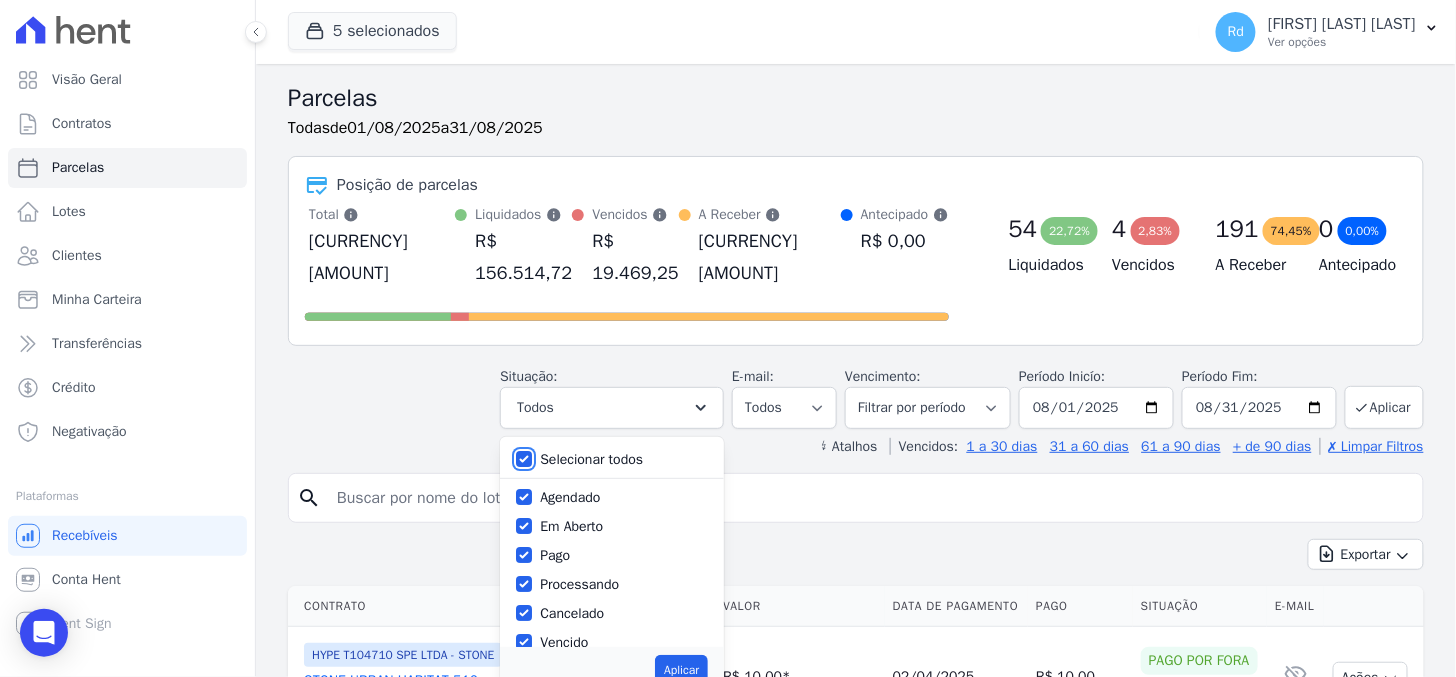 click on "Selecionar todos" at bounding box center (524, 459) 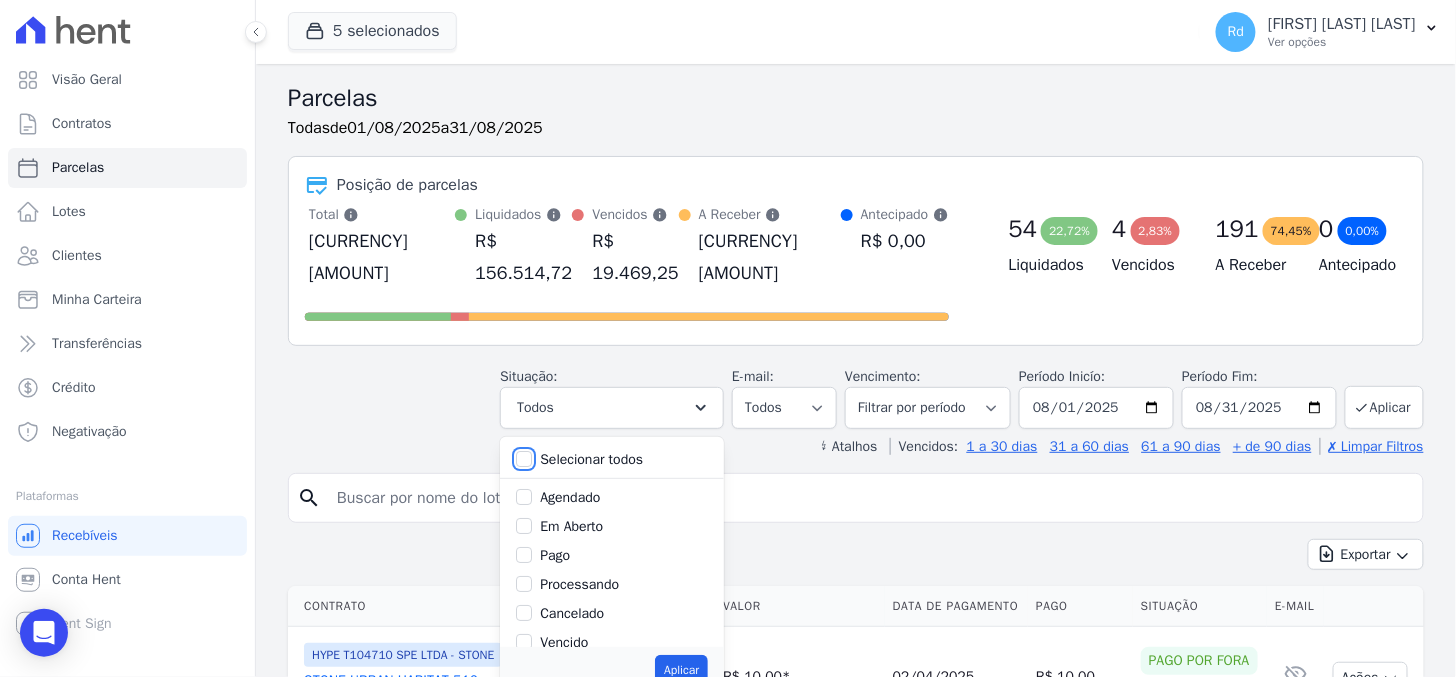 checkbox on "false" 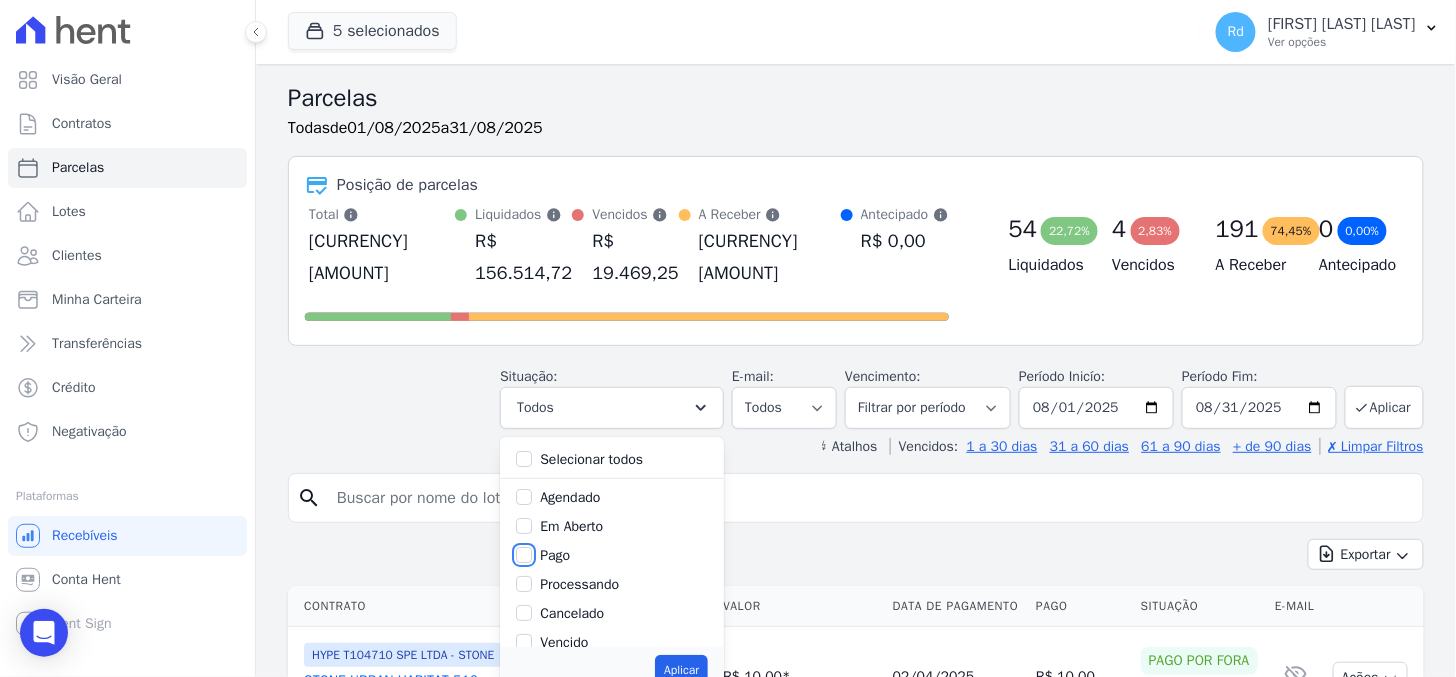 click on "Pago" at bounding box center [524, 555] 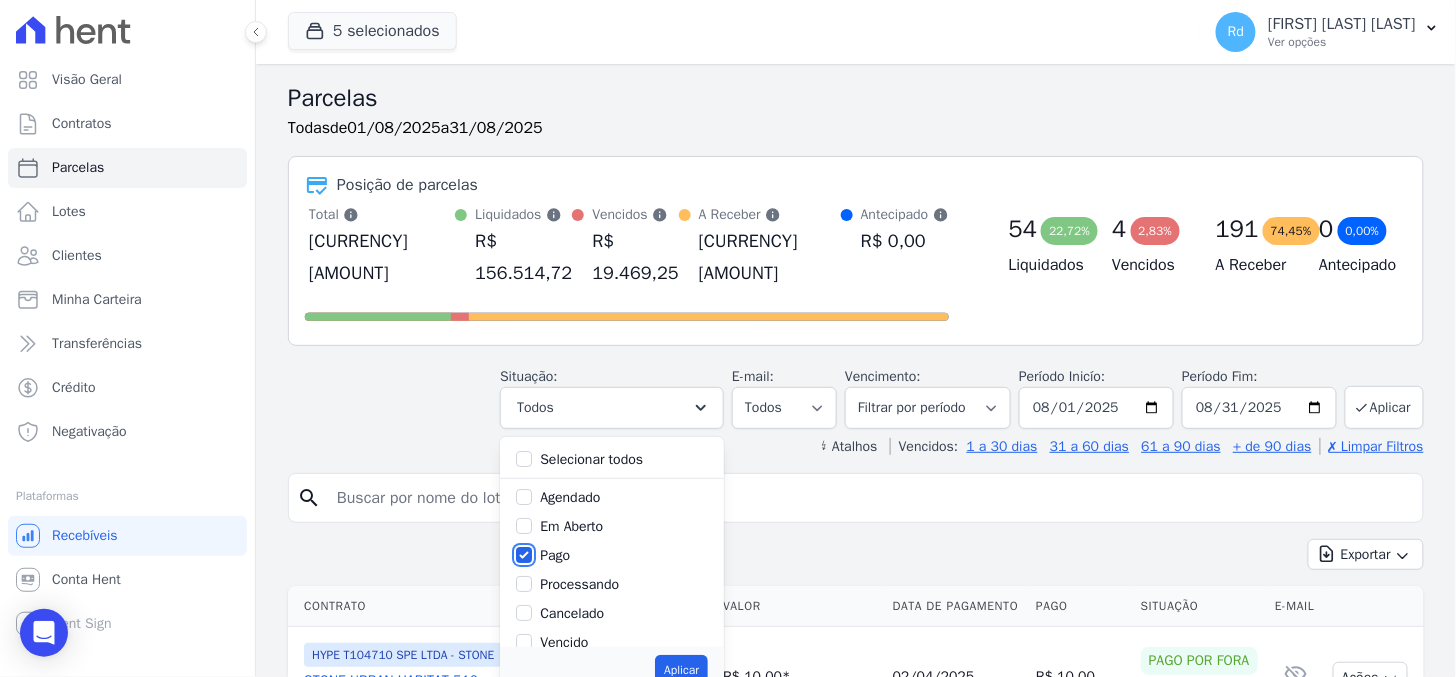 scroll, scrollTop: 111, scrollLeft: 0, axis: vertical 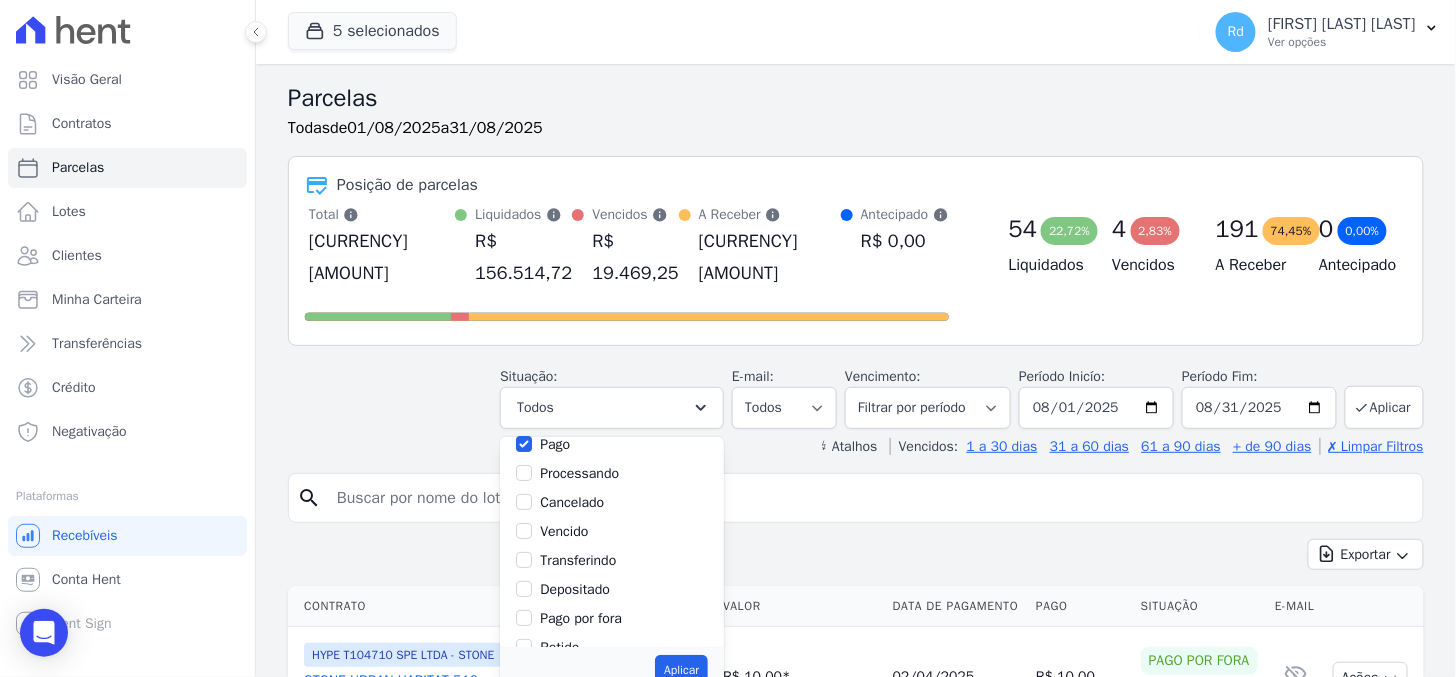 click at bounding box center [524, 589] 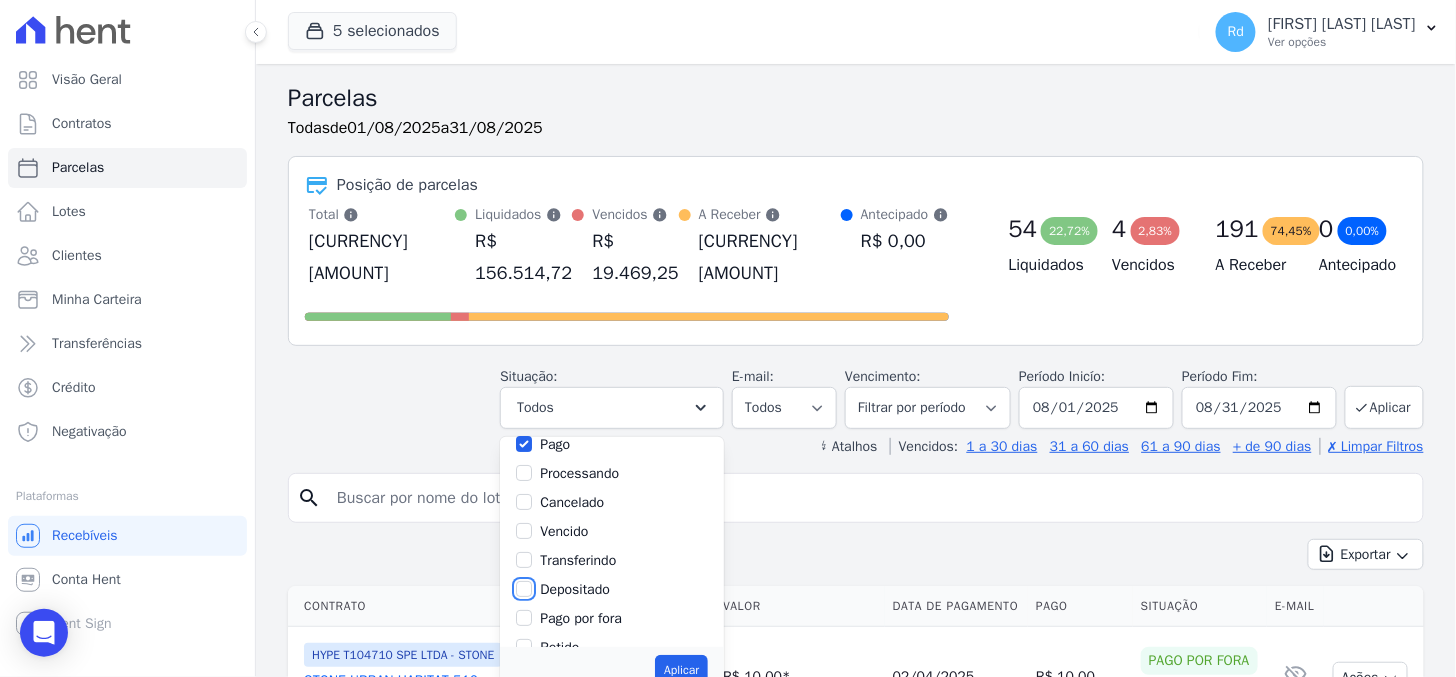 click on "Depositado" at bounding box center (524, 589) 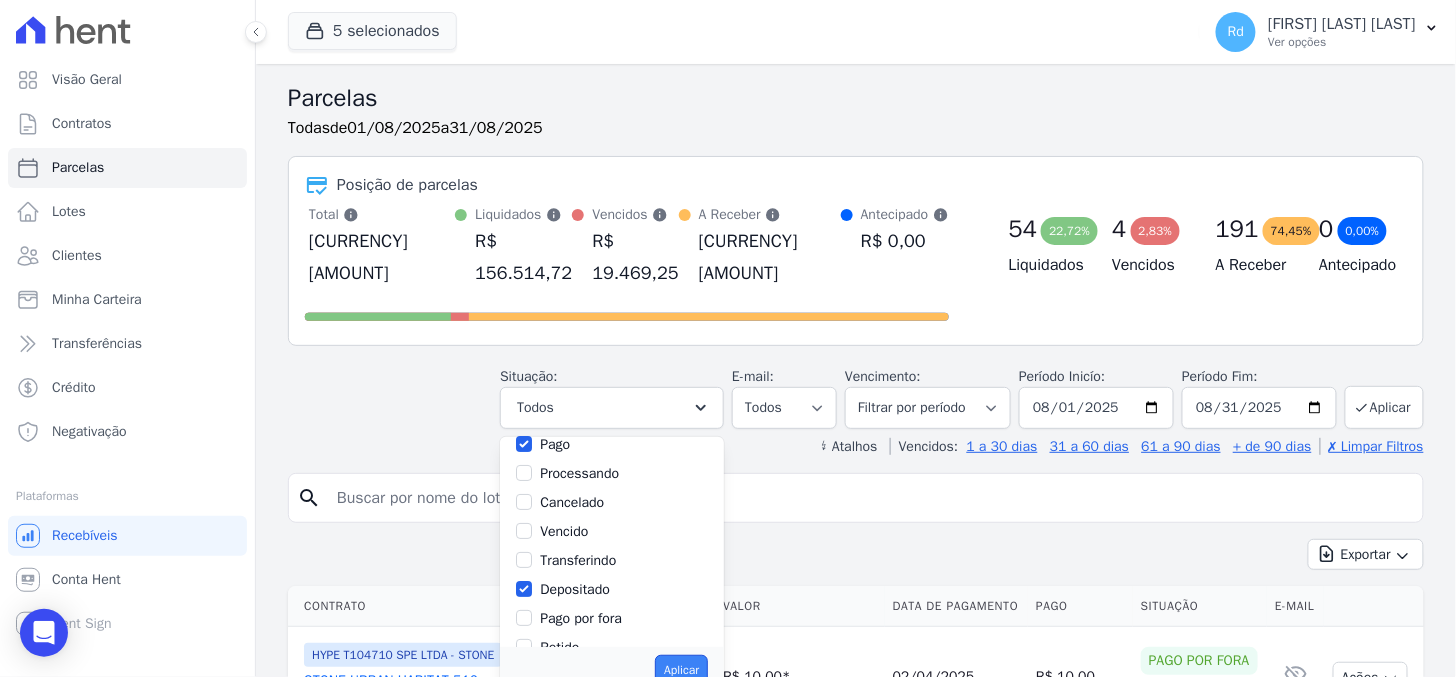 click on "Aplicar" at bounding box center (681, 670) 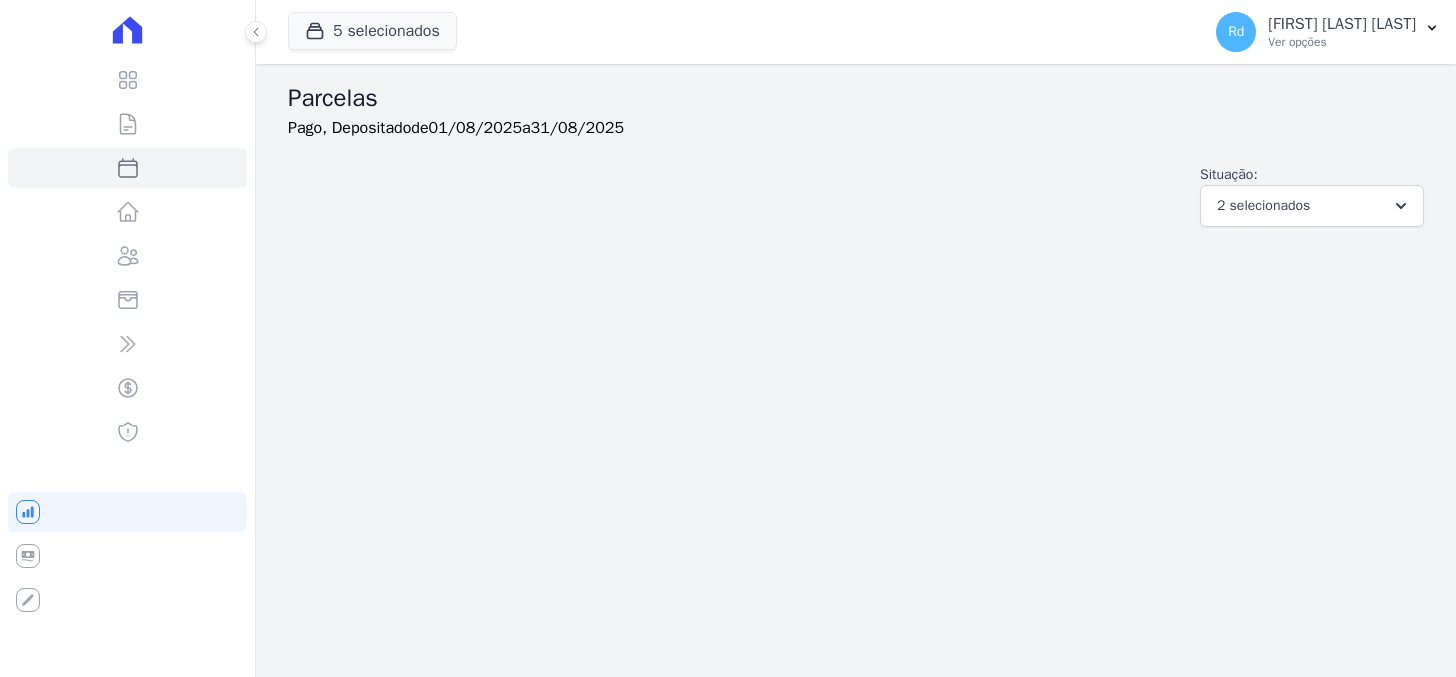 select 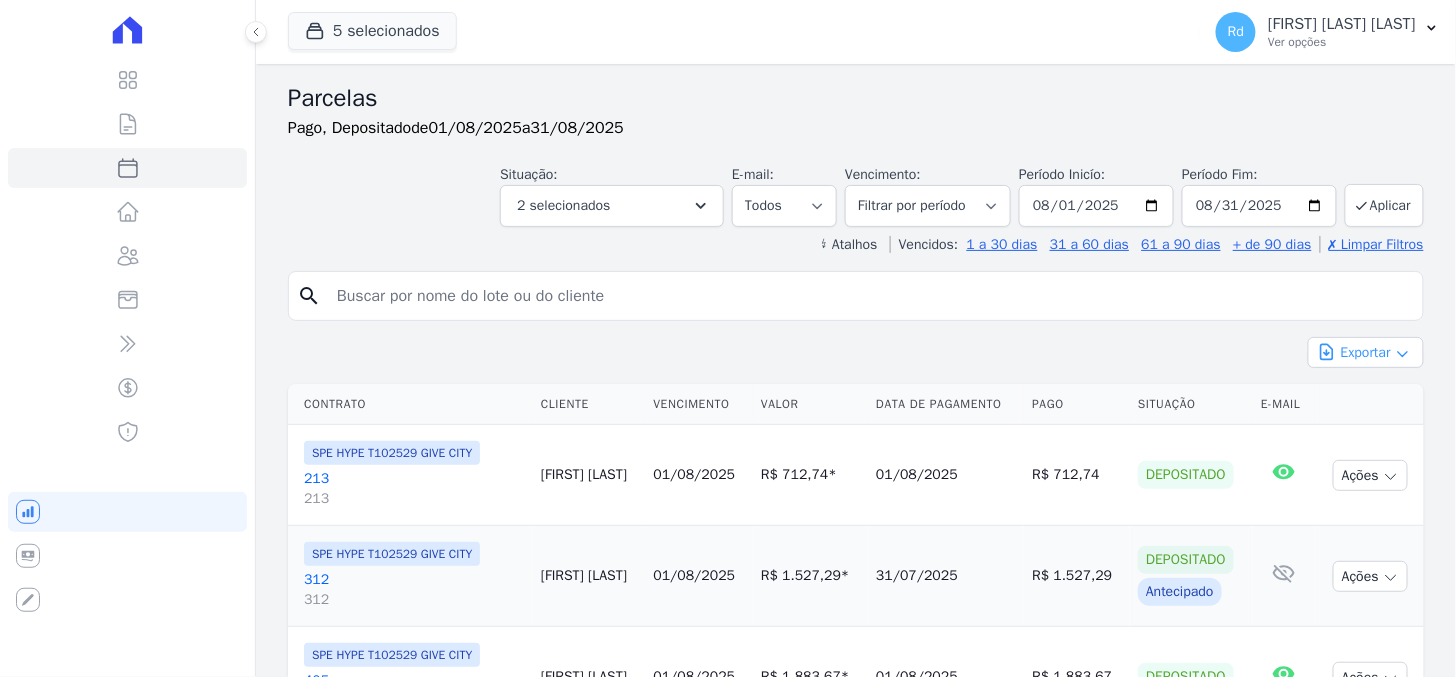 click on "Exportar" at bounding box center [1366, 352] 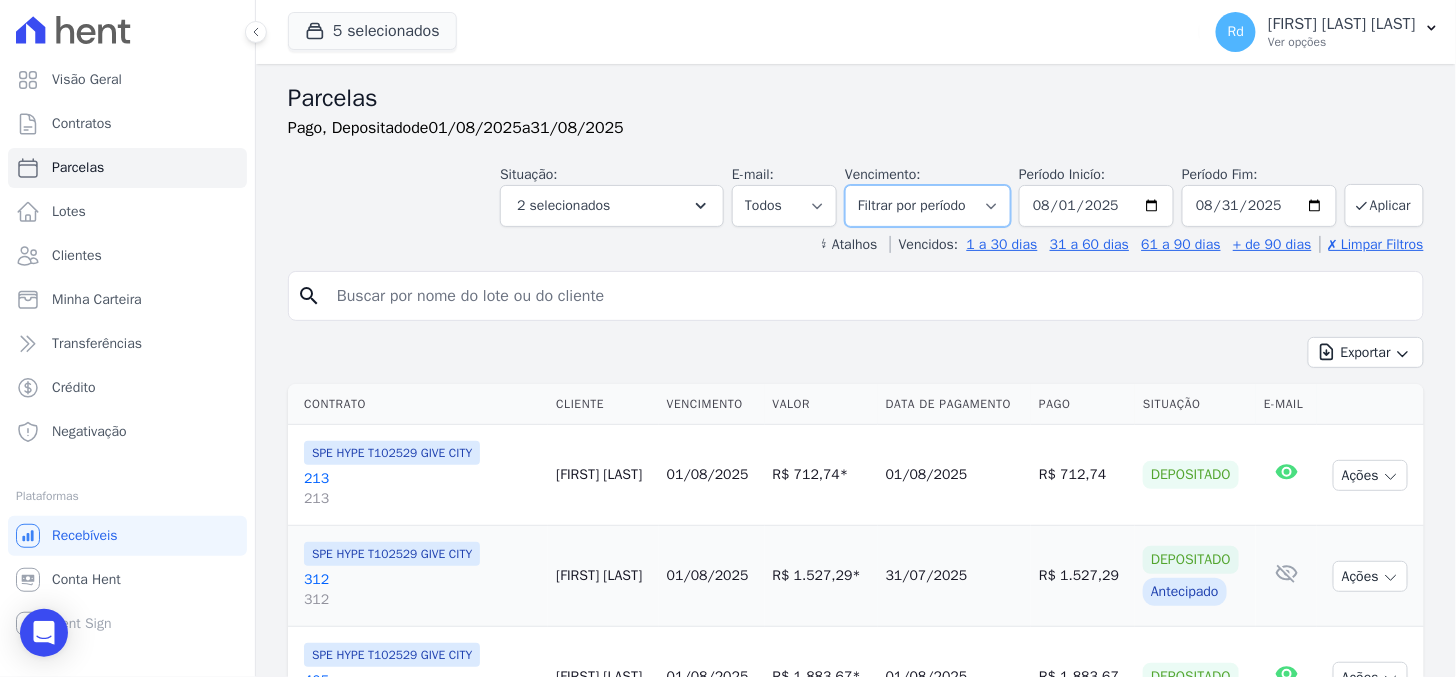click on "Filtrar por período
────────
Todos os meses
Janeiro/[YEAR]
Fevereiro/[YEAR]
Março/[YEAR]
Abril/[YEAR]
Maio/[YEAR]
Junho/[YEAR]
Julho/[YEAR]
Agosto/[YEAR]
Setembro/[YEAR]
Outubro/[YEAR]
Novembro/[YEAR]
Dezembro/[YEAR]
Janeiro/[YEAR]
Fevereiro/[YEAR]
Março/[YEAR]
Abril/[YEAR]
Maio/[YEAR]
Junho/[YEAR]
Julho/[YEAR]
Agosto/[YEAR]
Setembro/[YEAR]
Outubro/[YEAR]
Novembro/[YEAR]
Dezembro/[YEAR]
Janeiro/[YEAR]
Fevereiro/[YEAR]
Março/[YEAR]
Abril/[YEAR]
Maio/[YEAR]
Junho/[YEAR]
Julho/[YEAR]
Agosto/[YEAR]
Setembro/[YEAR]
Outubro/[YEAR]
Novembro/[YEAR]
Dezembro/[YEAR]
Janeiro/[YEAR]
Fevereiro/[YEAR]
Março/[YEAR]
Abril/[YEAR]
Maio/[YEAR]
Junho/[YEAR]
Julho/[YEAR]
Agosto/[YEAR]
Setembro/[YEAR]
Outubro/[YEAR]
Novembro/[YEAR]
Dezembro/[YEAR]
Janeiro/[YEAR]
Fevereiro/[YEAR]
Março/[YEAR]
Abril/[YEAR]
Maio/[YEAR]" at bounding box center [928, 206] 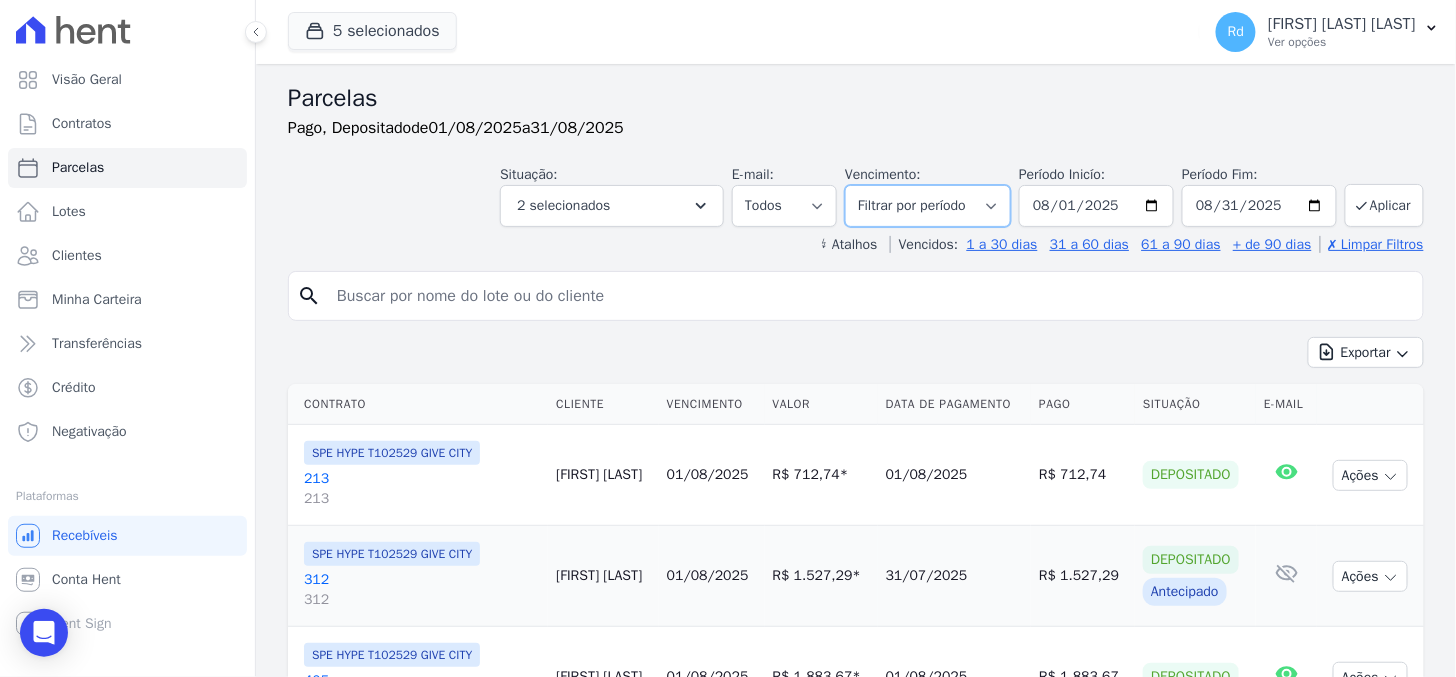 select on "08/2024" 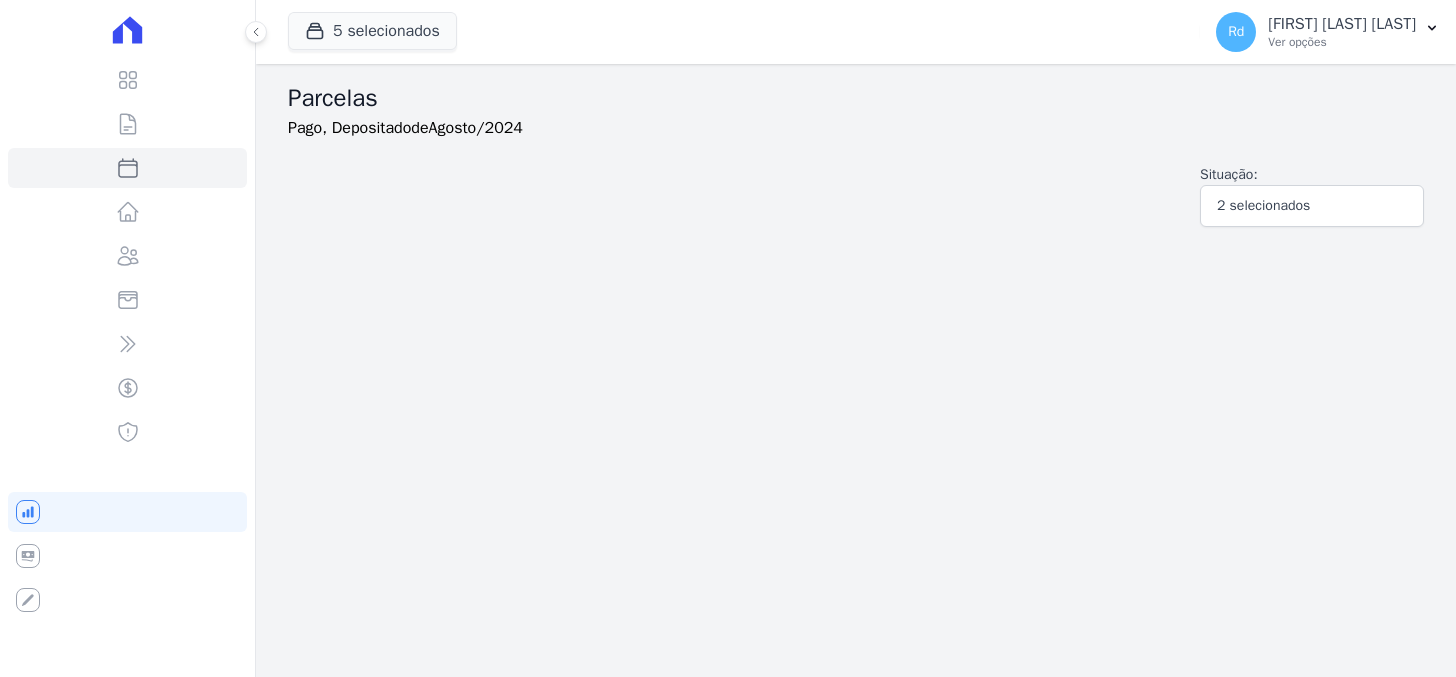 select 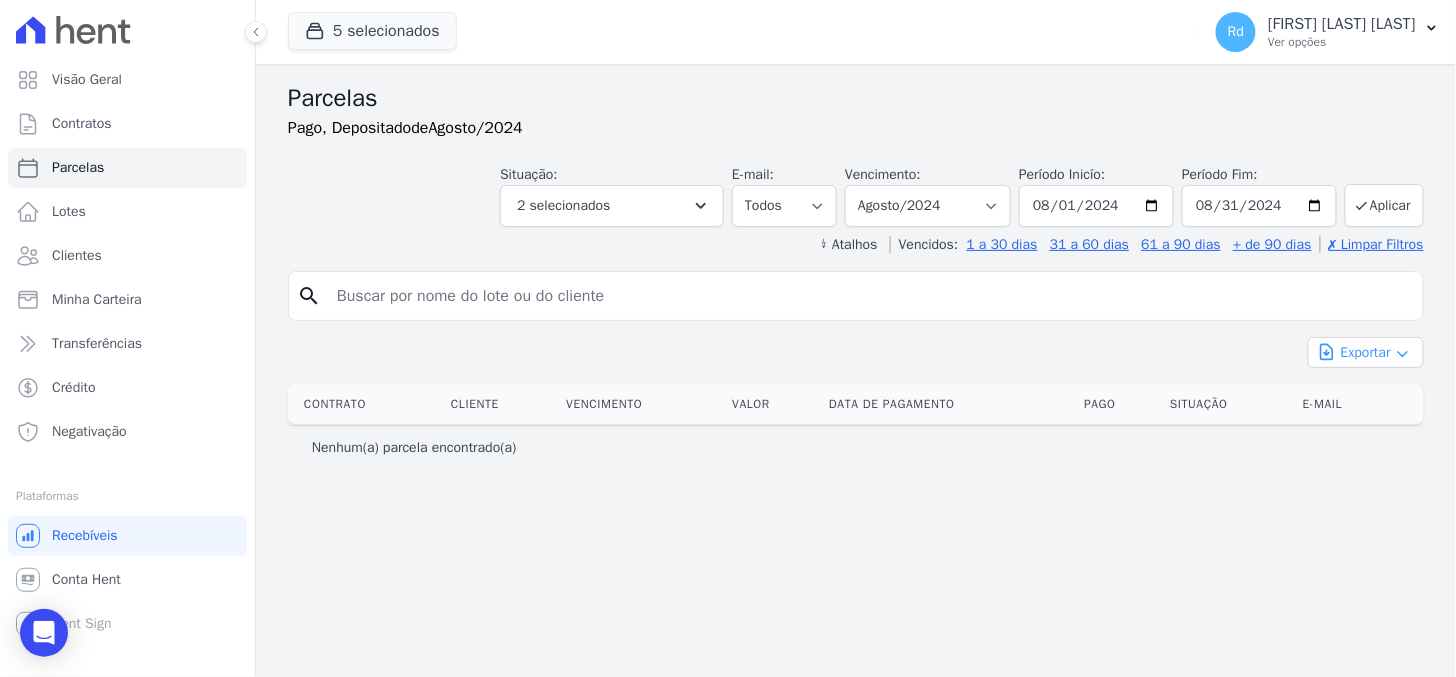 click on "Exportar" at bounding box center (1366, 352) 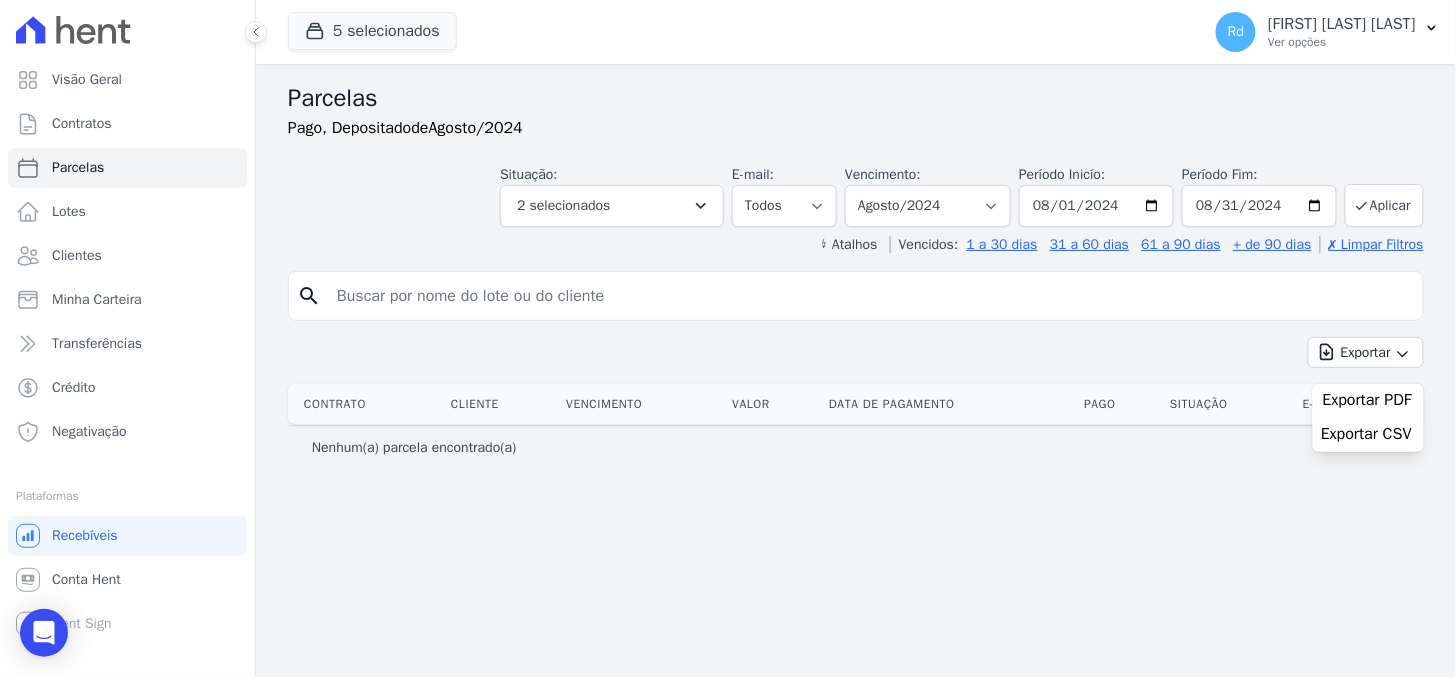 click on "Exportar
Exportar PDF
Exportar CSV" at bounding box center [856, 360] 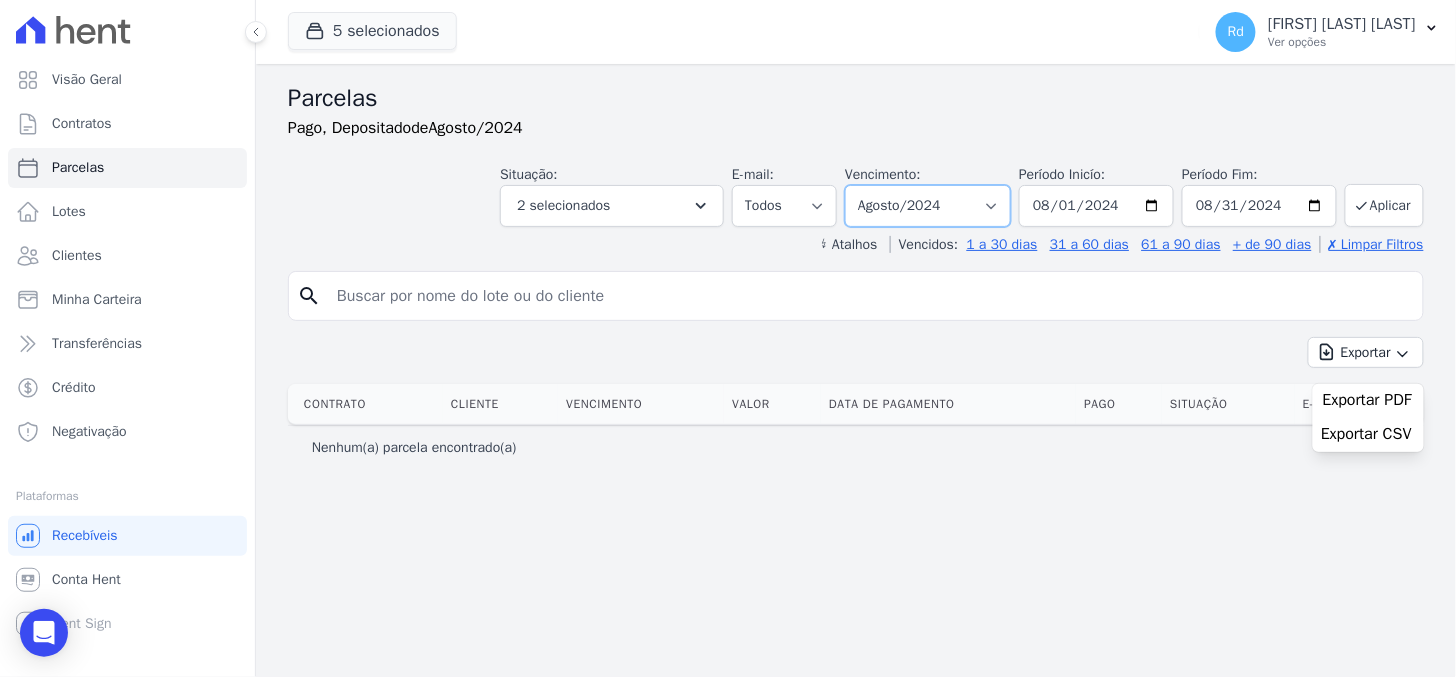click on "Filtrar por período
────────
Todos os meses
Janeiro/2024
Fevereiro/2024
Março/2024
Abril/2024
Maio/2024
Junho/2024
Julho/2024
Agosto/2024
Setembro/2024
Outubro/2024
Novembro/2024
Dezembro/2024
Janeiro/2025
Fevereiro/2025
Março/2025
Abril/2025
Maio/2025
Junho/2025
Julho/2025
Agosto/2025
Setembro/2025
Outubro/2025
Novembro/2025
Dezembro/2025
Janeiro/2026
Fevereiro/2026
Março/2026
Abril/2026
Maio/2026
Junho/2026
Julho/2026
Agosto/2026
Setembro/2026
Outubro/2026
Novembro/2026
Dezembro/2026
Janeiro/2027
Fevereiro/2027
Março/2027
Abril/2027
Maio/2027
Junho/2027
Julho/2027
Agosto/2027
Setembro/2027
Outubro/2027
Novembro/2027
Dezembro/2027
Janeiro/2028
Fevereiro/2028
Março/2028
Abril/2028
Maio/2028
Junho/2028
Julho/2028
Agosto/2028
Setembro/2028
Outubro/2028
Novembro/2028
Dezembro/2028
Janeiro/2029
Fevereiro/2029
Março/2029
Abril/2029
Maio/2029" at bounding box center [928, 206] 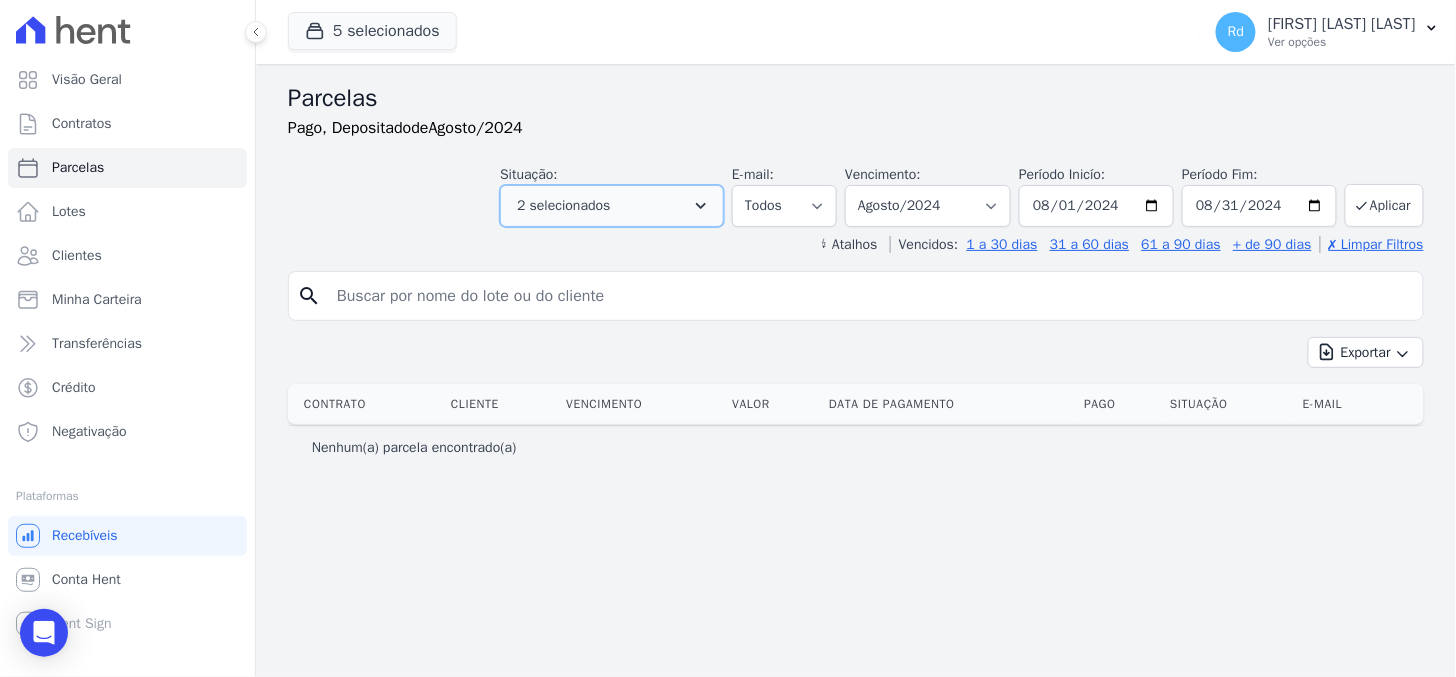 click 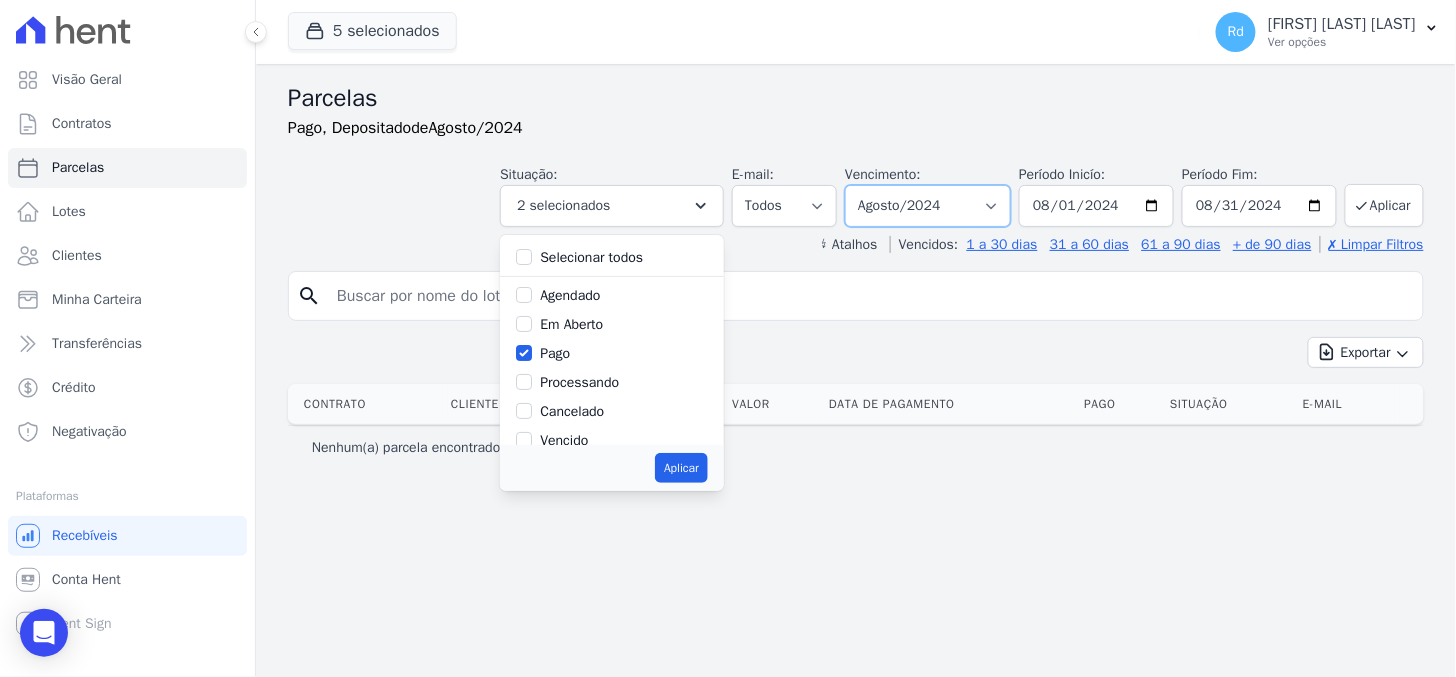 click on "Filtrar por período
────────
Todos os meses
Janeiro/2024
Fevereiro/2024
Março/2024
Abril/2024
Maio/2024
Junho/2024
Julho/2024
Agosto/2024
Setembro/2024
Outubro/2024
Novembro/2024
Dezembro/2024
Janeiro/2025
Fevereiro/2025
Março/2025
Abril/2025
Maio/2025
Junho/2025
Julho/2025
Agosto/2025
Setembro/2025
Outubro/2025
Novembro/2025
Dezembro/2025
Janeiro/2026
Fevereiro/2026
Março/2026
Abril/2026
Maio/2026
Junho/2026
Julho/2026
Agosto/2026
Setembro/2026
Outubro/2026
Novembro/2026
Dezembro/2026
Janeiro/2027
Fevereiro/2027
Março/2027
Abril/2027
Maio/2027
Junho/2027
Julho/2027
Agosto/2027
Setembro/2027
Outubro/2027
Novembro/2027
Dezembro/2027
Janeiro/2028
Fevereiro/2028
Março/2028
Abril/2028
Maio/2028
Junho/2028
Julho/2028
Agosto/2028
Setembro/2028
Outubro/2028
Novembro/2028
Dezembro/2028
Janeiro/2029
Fevereiro/2029
Março/2029
Abril/2029
Maio/2029" at bounding box center (928, 206) 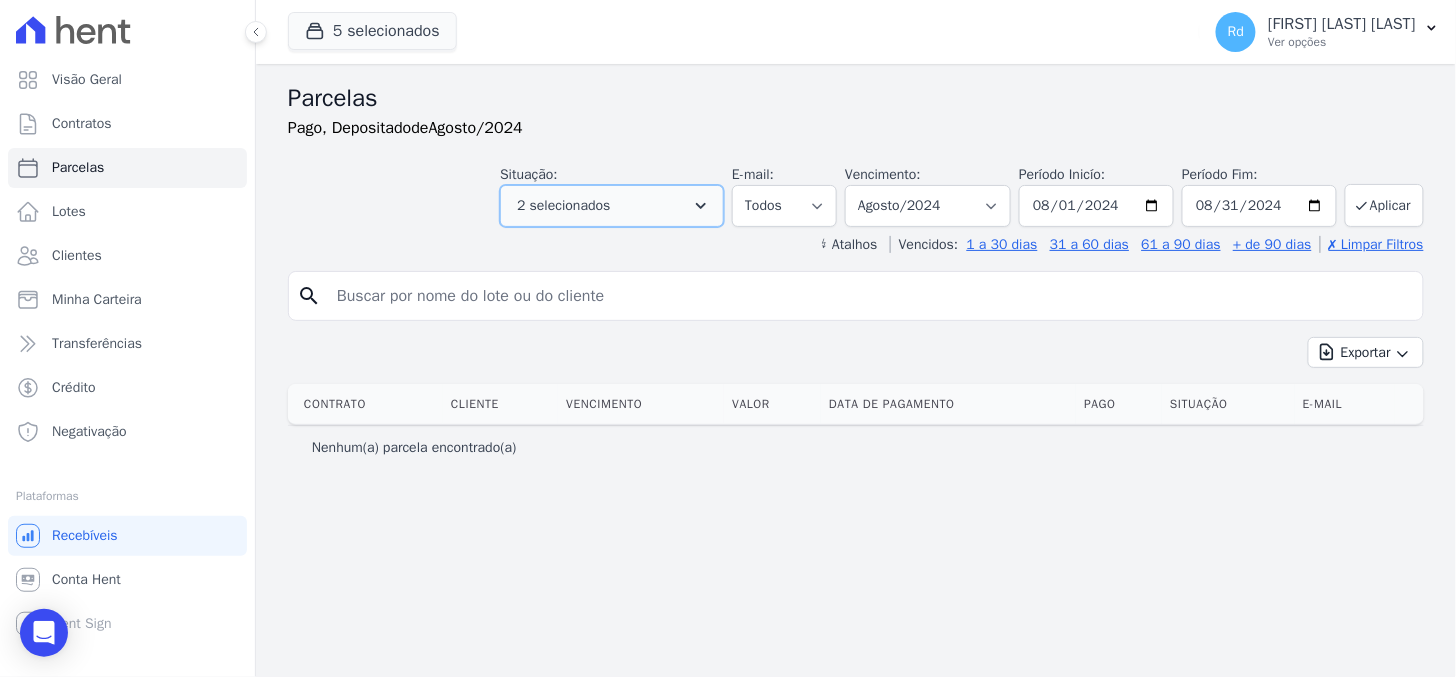 click on "2 selecionados" at bounding box center (612, 206) 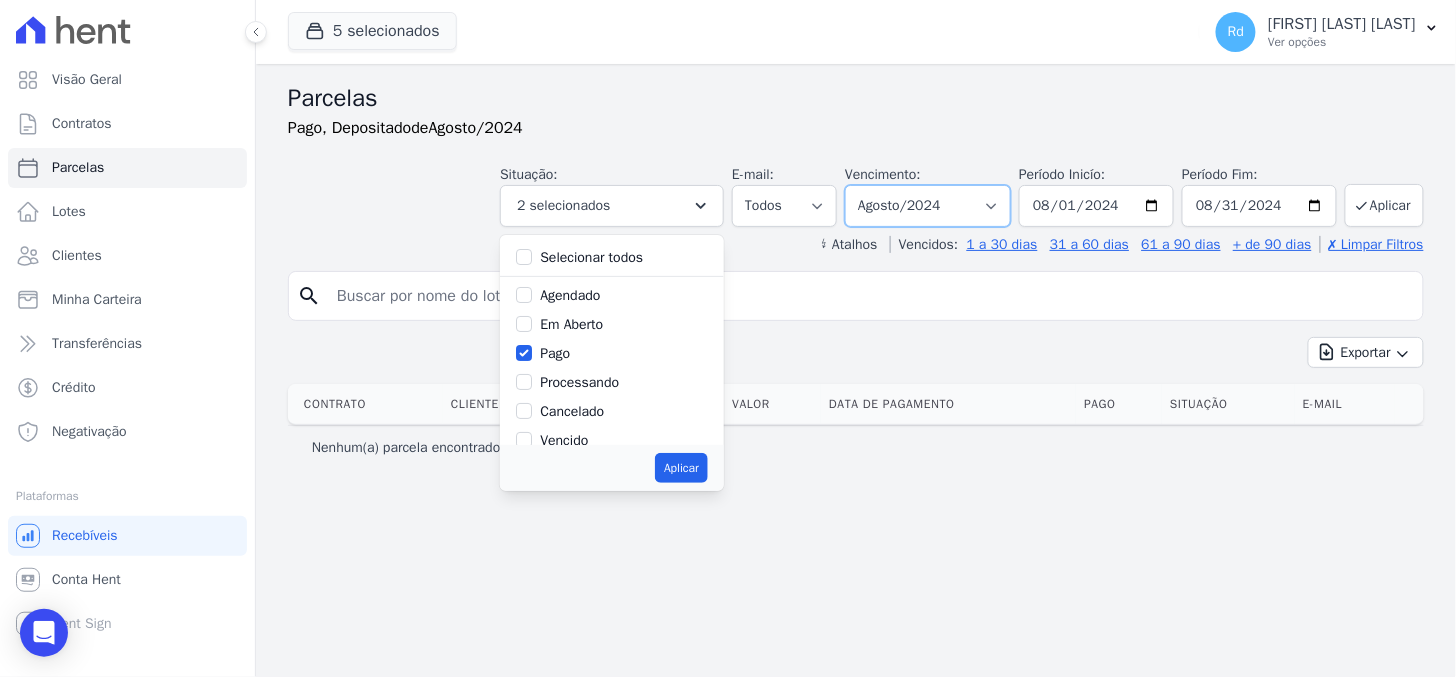 click on "Filtrar por período
────────
Todos os meses
Janeiro/2024
Fevereiro/2024
Março/2024
Abril/2024
Maio/2024
Junho/2024
Julho/2024
Agosto/2024
Setembro/2024
Outubro/2024
Novembro/2024
Dezembro/2024
Janeiro/2025
Fevereiro/2025
Março/2025
Abril/2025
Maio/2025
Junho/2025
Julho/2025
Agosto/2025
Setembro/2025
Outubro/2025
Novembro/2025
Dezembro/2025
Janeiro/2026
Fevereiro/2026
Março/2026
Abril/2026
Maio/2026
Junho/2026
Julho/2026
Agosto/2026
Setembro/2026
Outubro/2026
Novembro/2026
Dezembro/2026
Janeiro/2027
Fevereiro/2027
Março/2027
Abril/2027
Maio/2027
Junho/2027
Julho/2027
Agosto/2027
Setembro/2027
Outubro/2027
Novembro/2027
Dezembro/2027
Janeiro/2028
Fevereiro/2028
Março/2028
Abril/2028
Maio/2028
Junho/2028
Julho/2028
Agosto/2028
Setembro/2028
Outubro/2028
Novembro/2028
Dezembro/2028
Janeiro/2029
Fevereiro/2029
Março/2029
Abril/2029
Maio/2029" at bounding box center (928, 206) 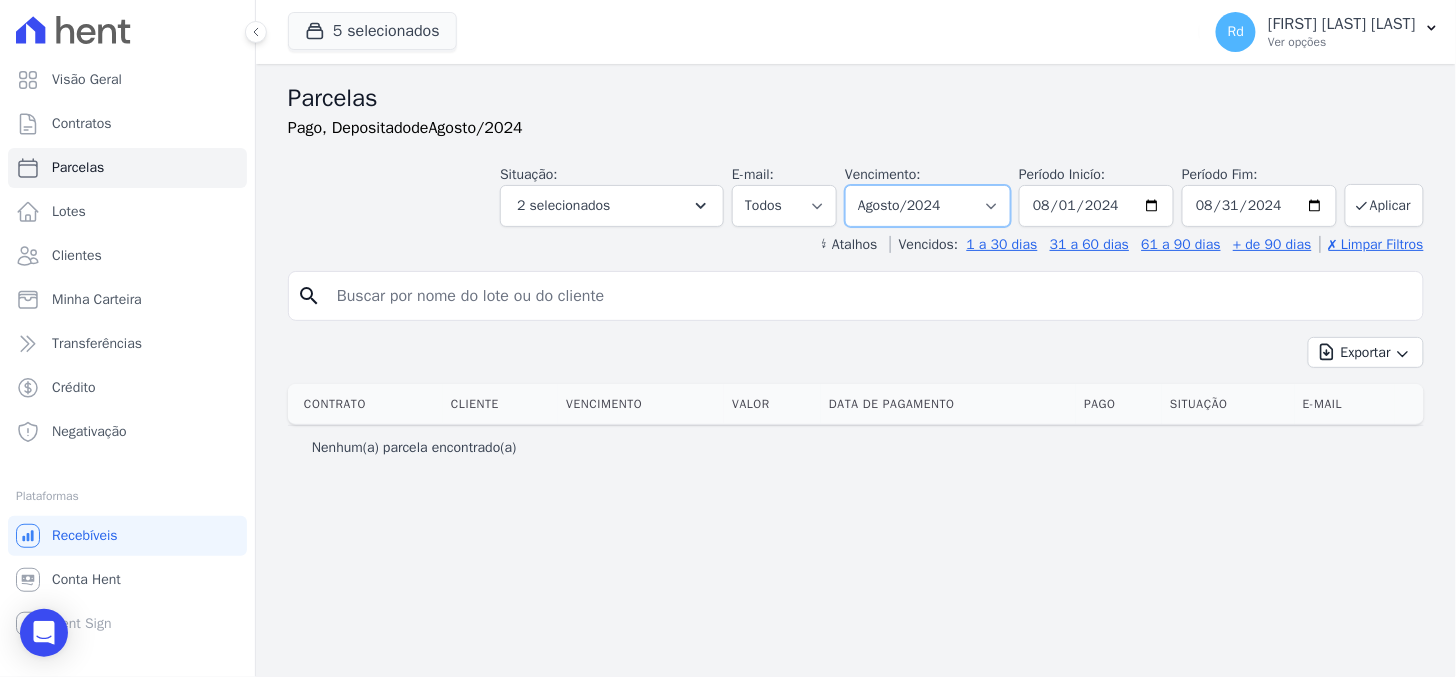select on "07/2024" 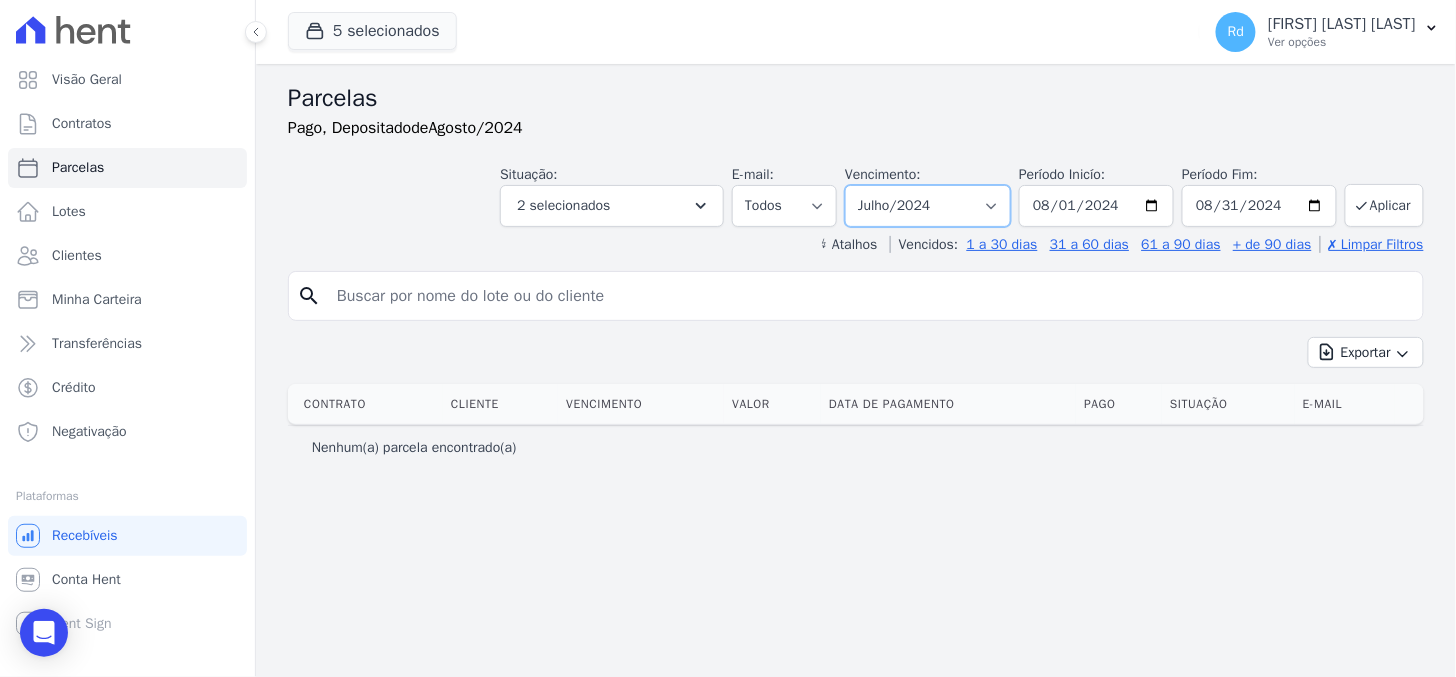 click on "Filtrar por período
────────
Todos os meses
Janeiro/2024
Fevereiro/2024
Março/2024
Abril/2024
Maio/2024
Junho/2024
Julho/2024
Agosto/2024
Setembro/2024
Outubro/2024
Novembro/2024
Dezembro/2024
Janeiro/2025
Fevereiro/2025
Março/2025
Abril/2025
Maio/2025
Junho/2025
Julho/2025
Agosto/2025
Setembro/2025
Outubro/2025
Novembro/2025
Dezembro/2025
Janeiro/2026
Fevereiro/2026
Março/2026
Abril/2026
Maio/2026
Junho/2026
Julho/2026
Agosto/2026
Setembro/2026
Outubro/2026
Novembro/2026
Dezembro/2026
Janeiro/2027
Fevereiro/2027
Março/2027
Abril/2027
Maio/2027
Junho/2027
Julho/2027
Agosto/2027
Setembro/2027
Outubro/2027
Novembro/2027
Dezembro/2027
Janeiro/2028
Fevereiro/2028
Março/2028
Abril/2028
Maio/2028
Junho/2028
Julho/2028
Agosto/2028
Setembro/2028
Outubro/2028
Novembro/2028
Dezembro/2028
Janeiro/2029
Fevereiro/2029
Março/2029
Abril/2029
Maio/2029" at bounding box center (928, 206) 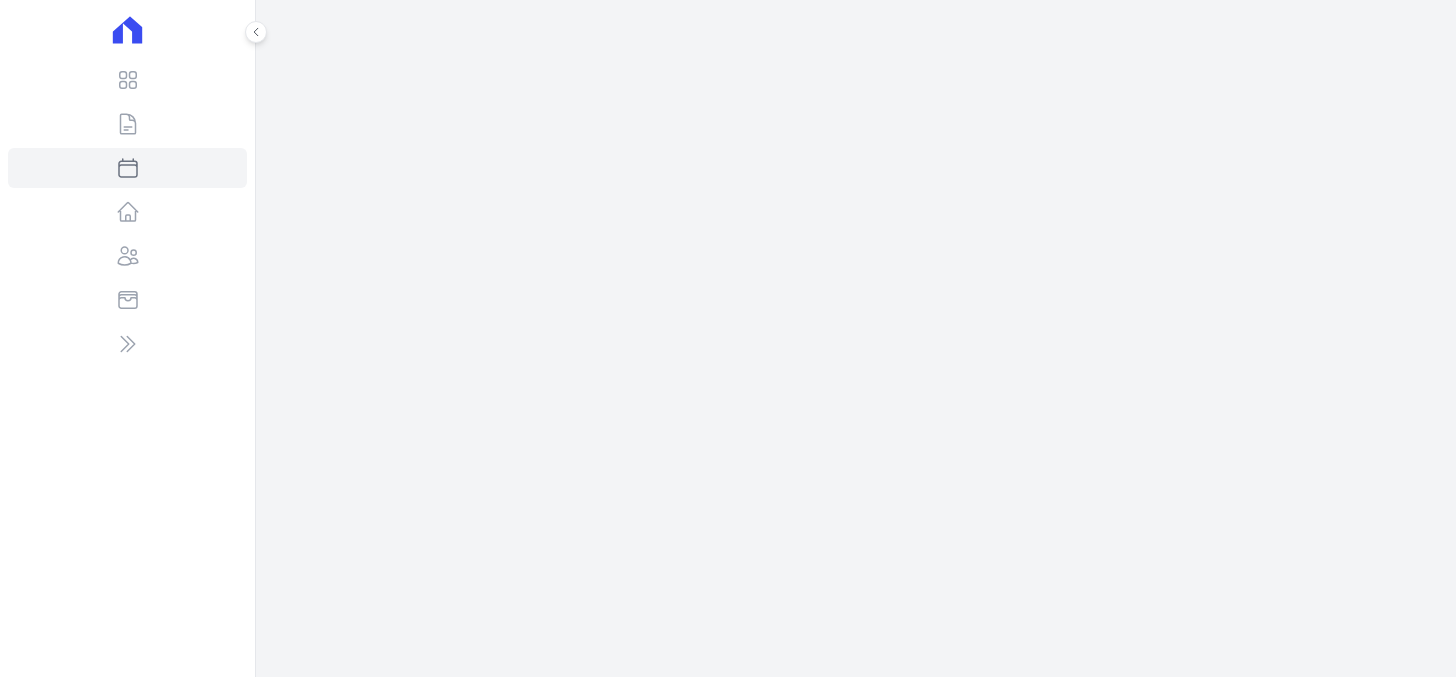 scroll, scrollTop: 0, scrollLeft: 0, axis: both 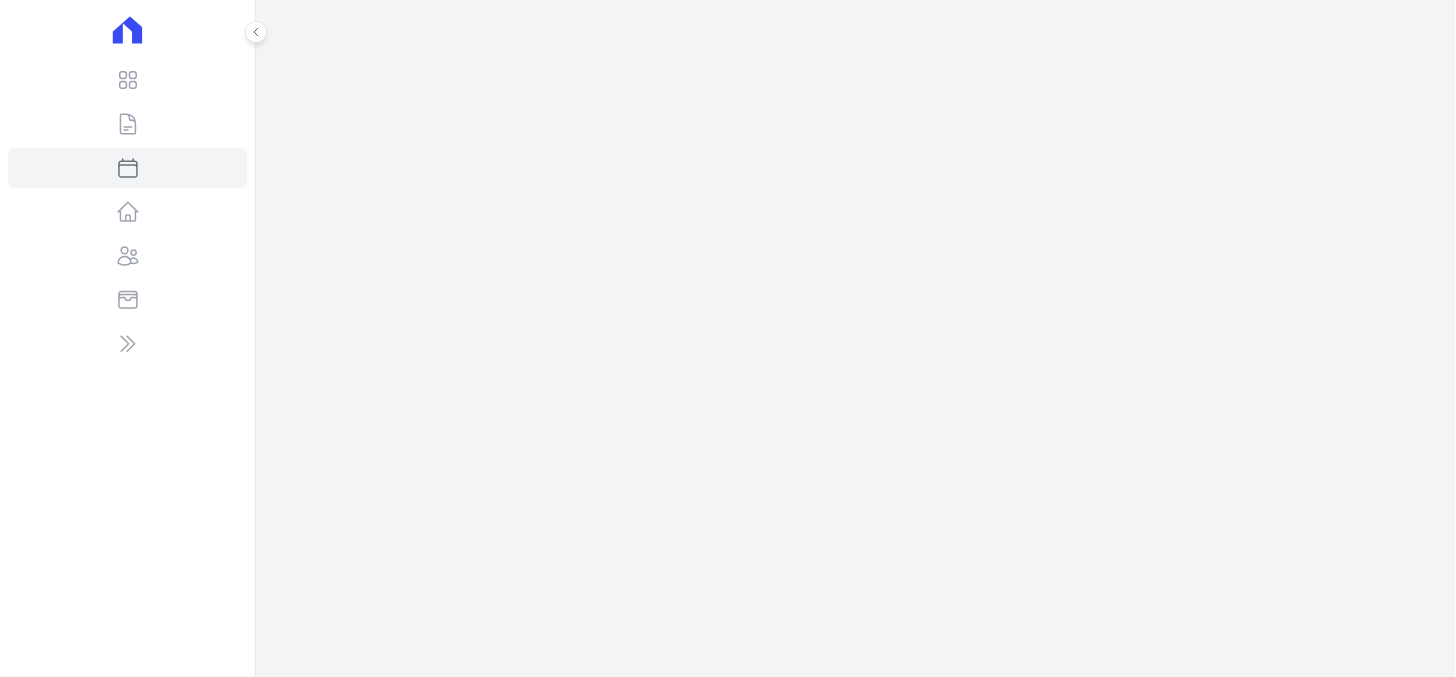 select 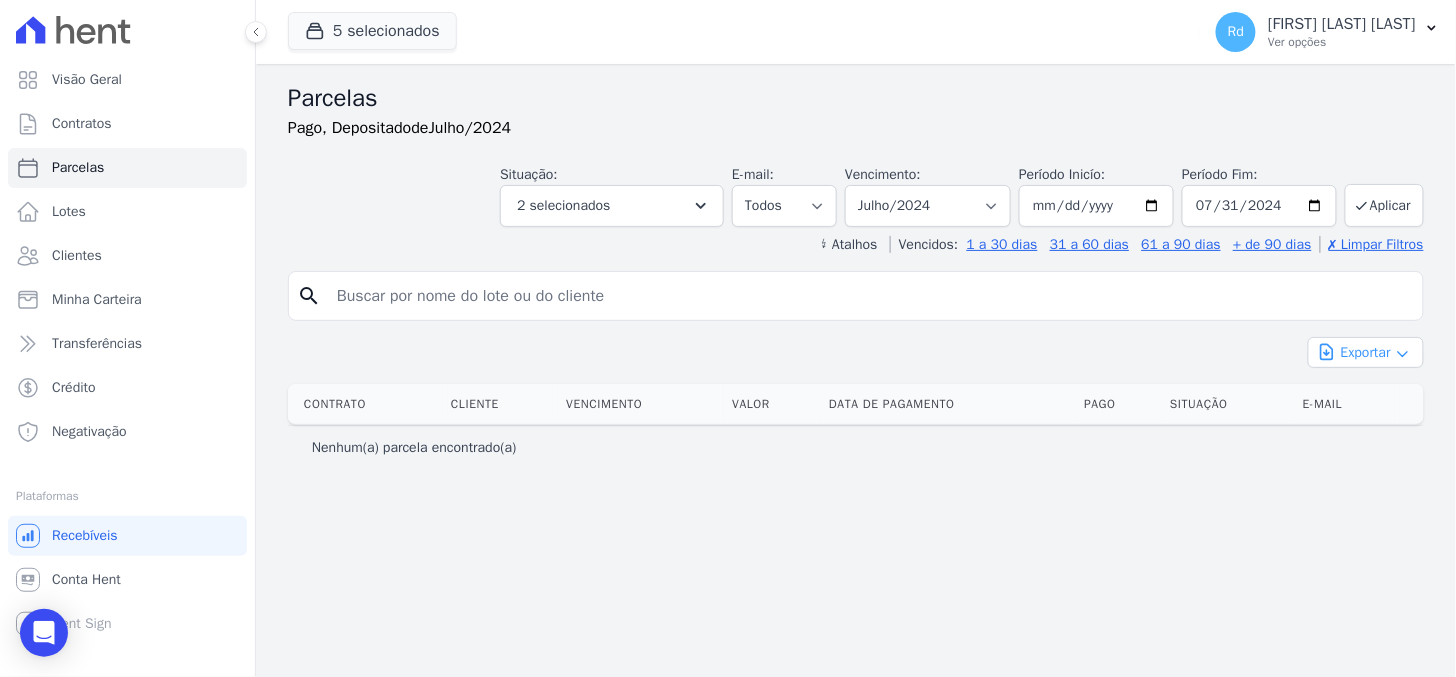 click on "Exportar" at bounding box center [1366, 352] 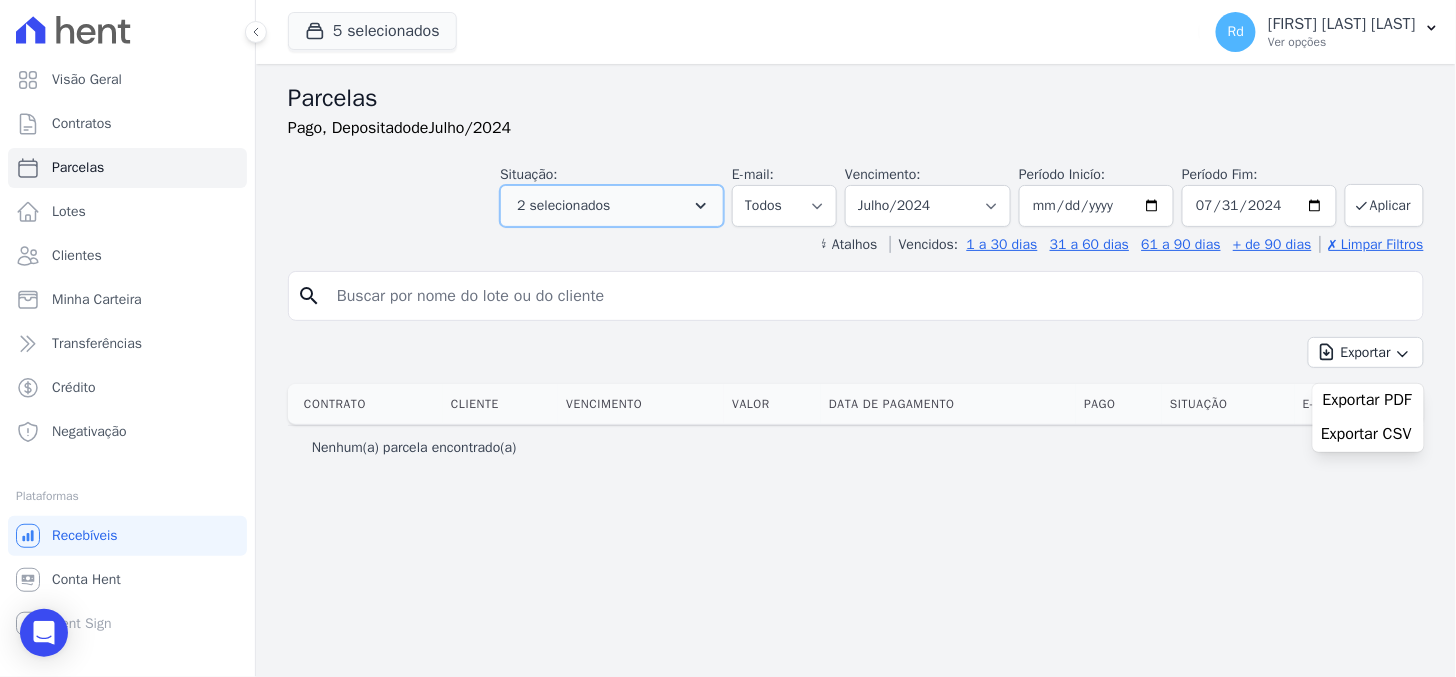 click on "2 selecionados" at bounding box center (563, 206) 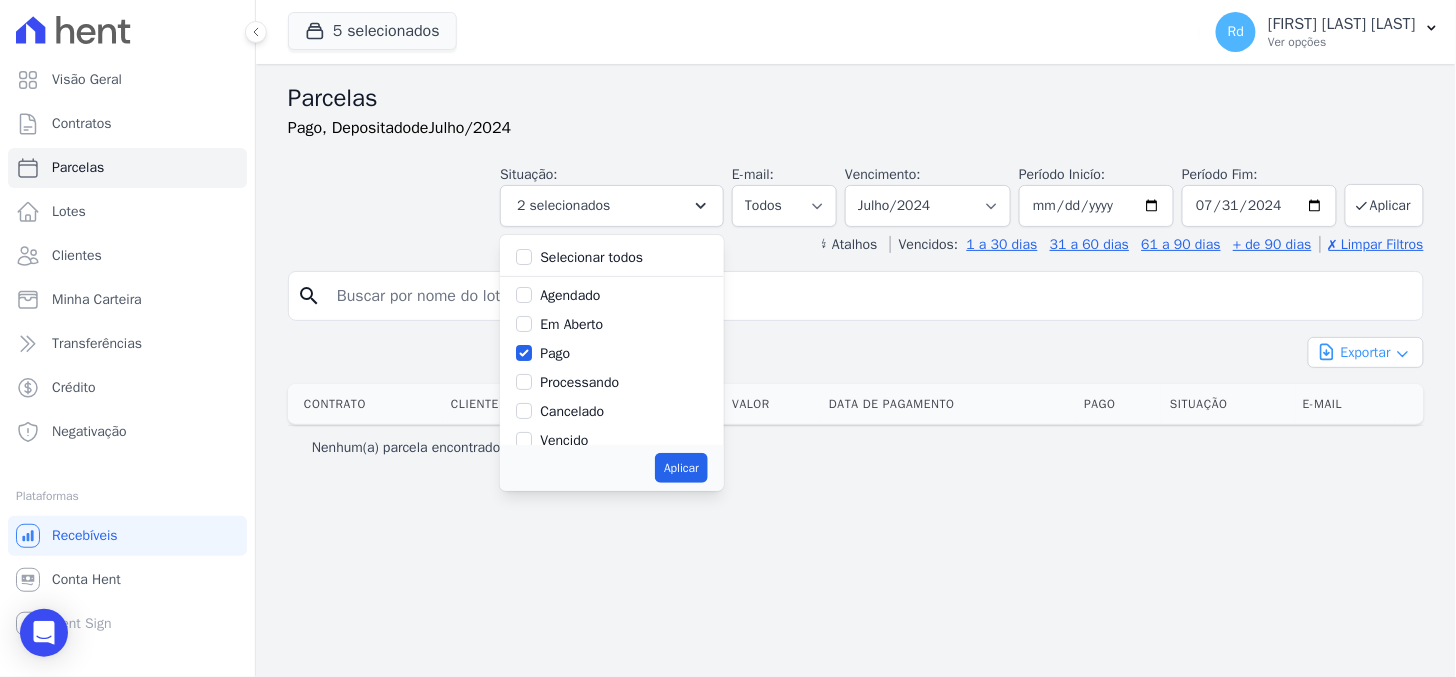 click 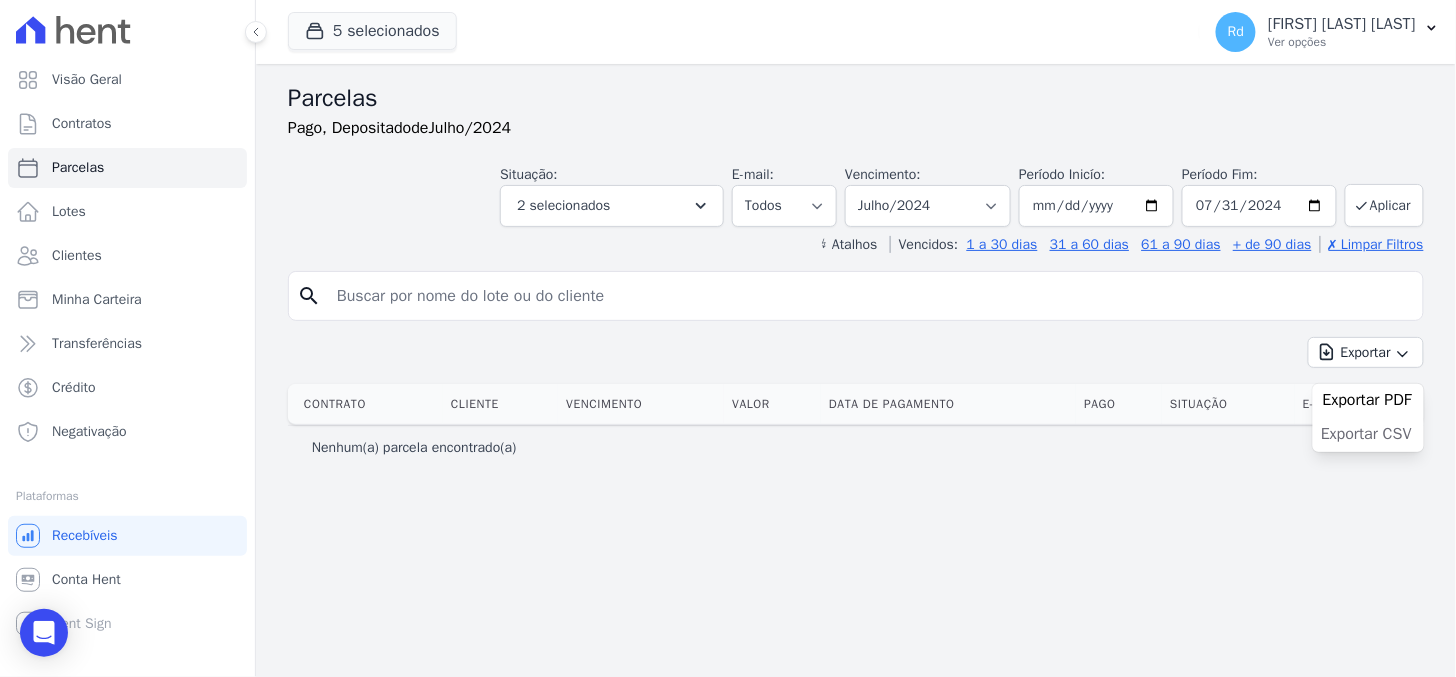 click on "Exportar CSV" at bounding box center [1366, 434] 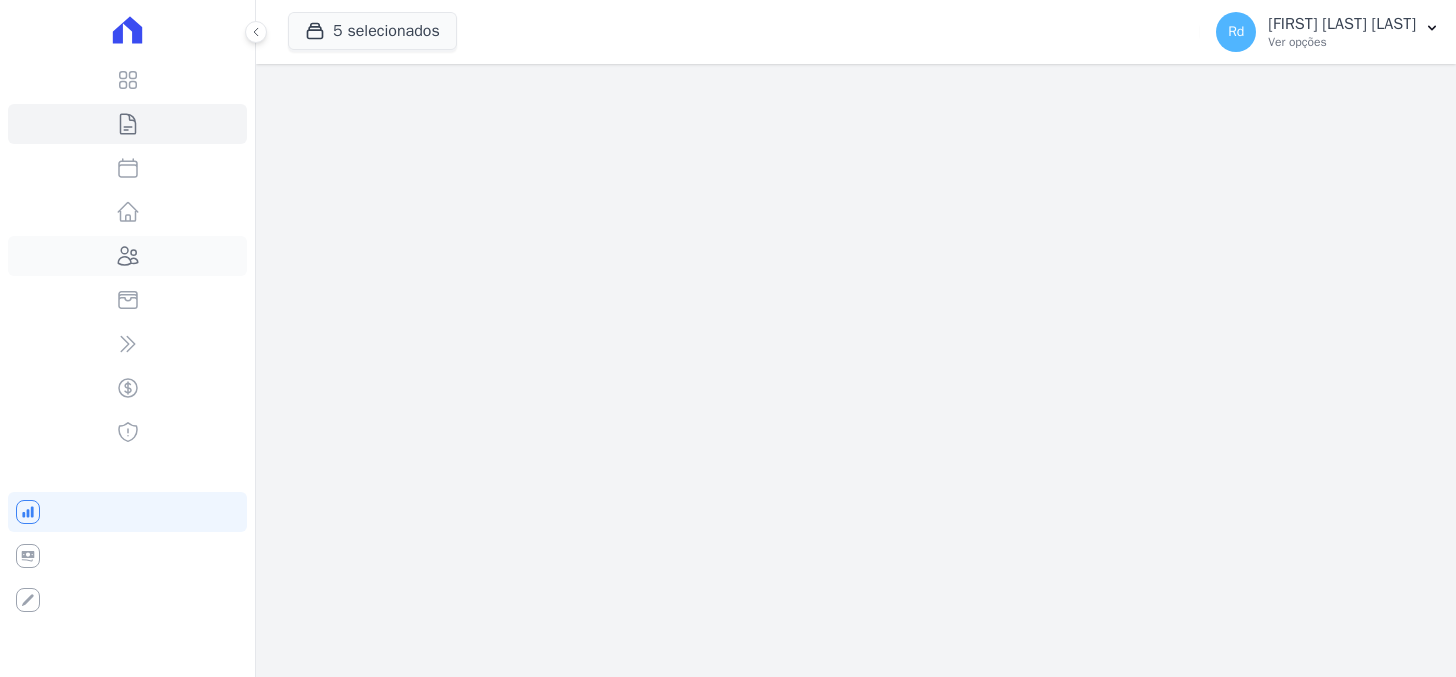 scroll, scrollTop: 0, scrollLeft: 0, axis: both 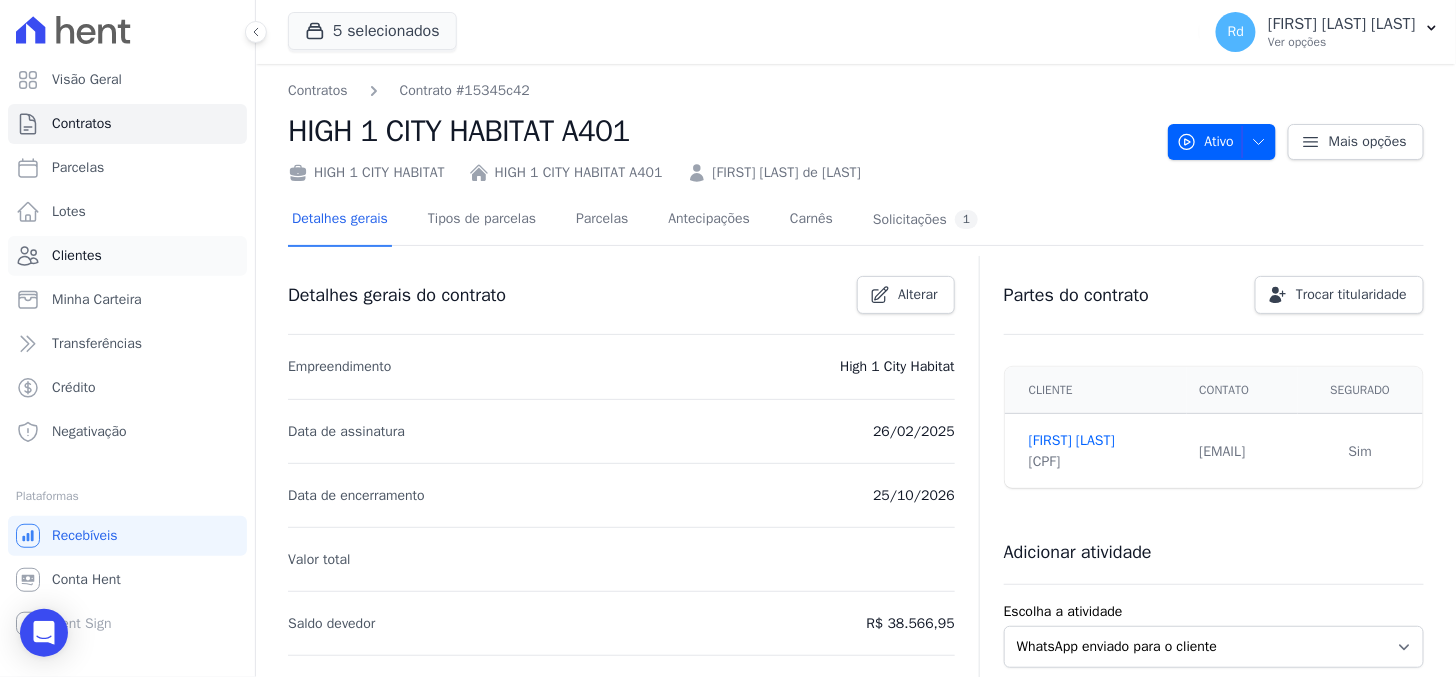 click on "Clientes" at bounding box center (127, 256) 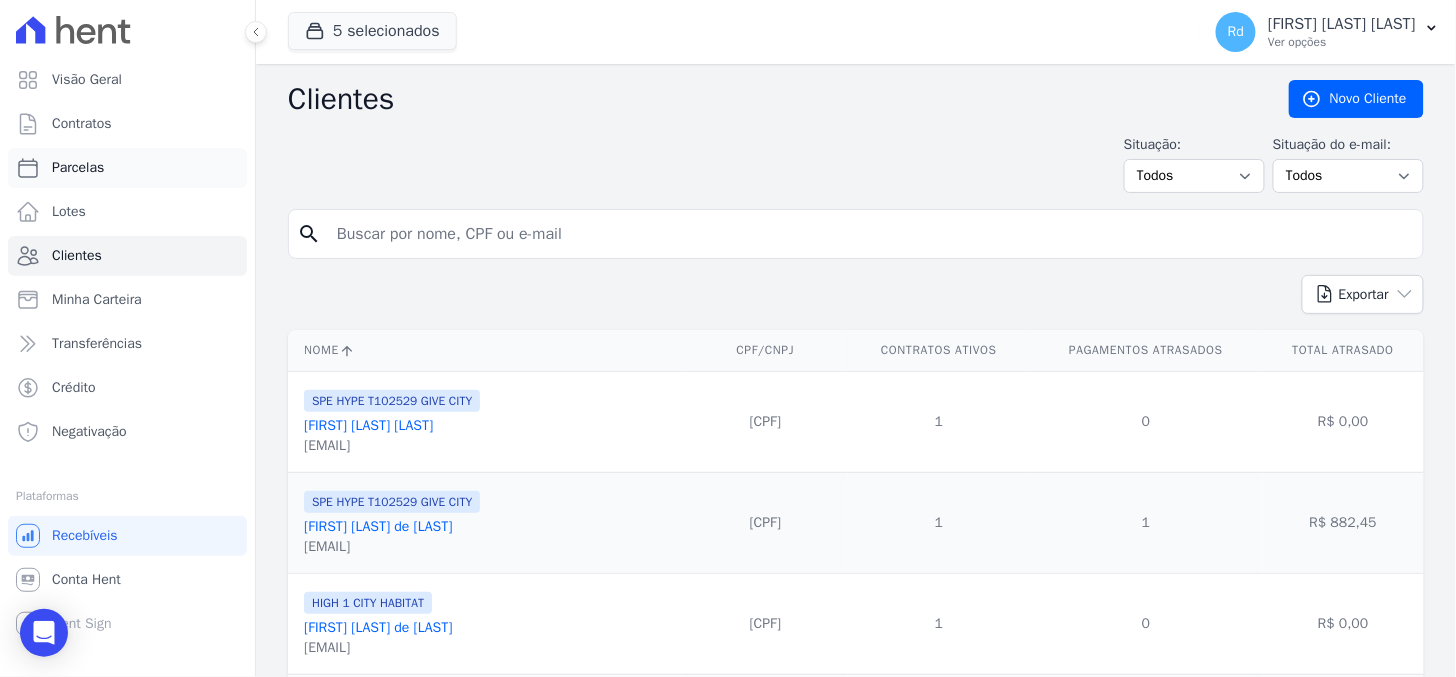 click on "Parcelas" at bounding box center [127, 168] 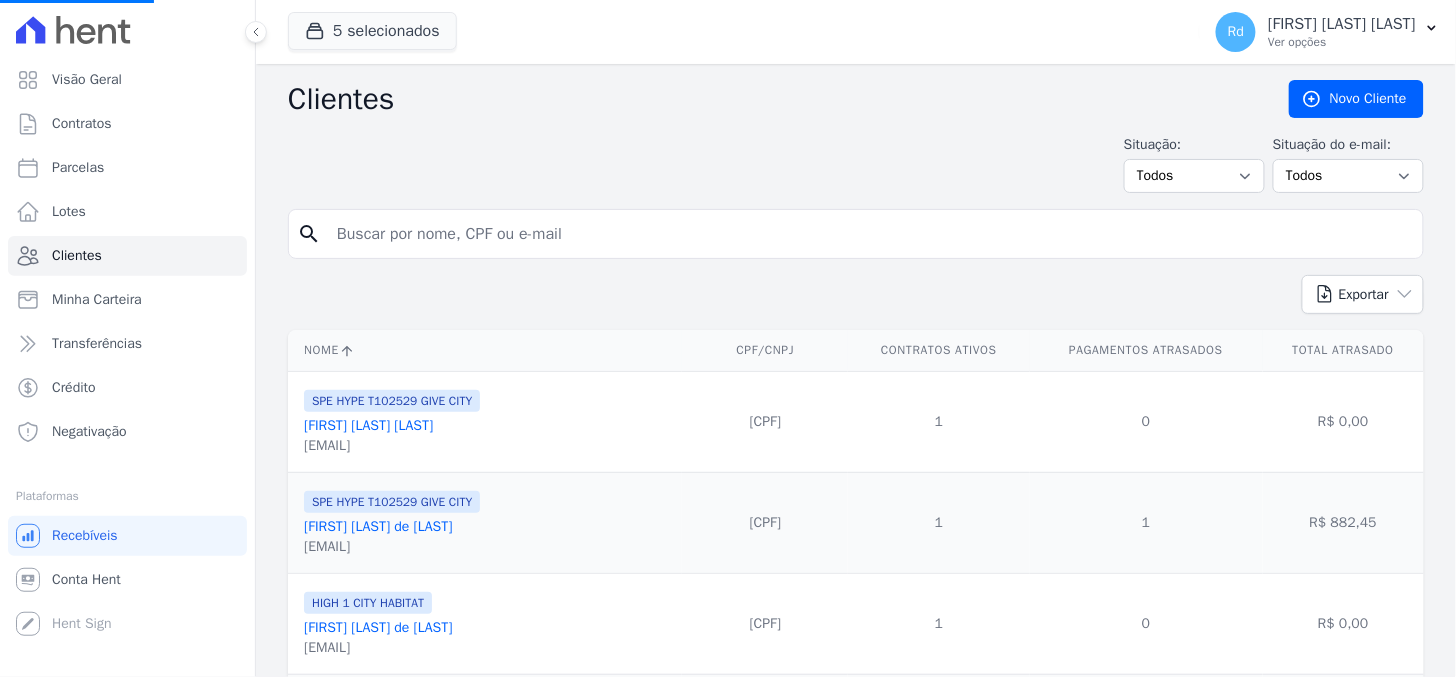 select 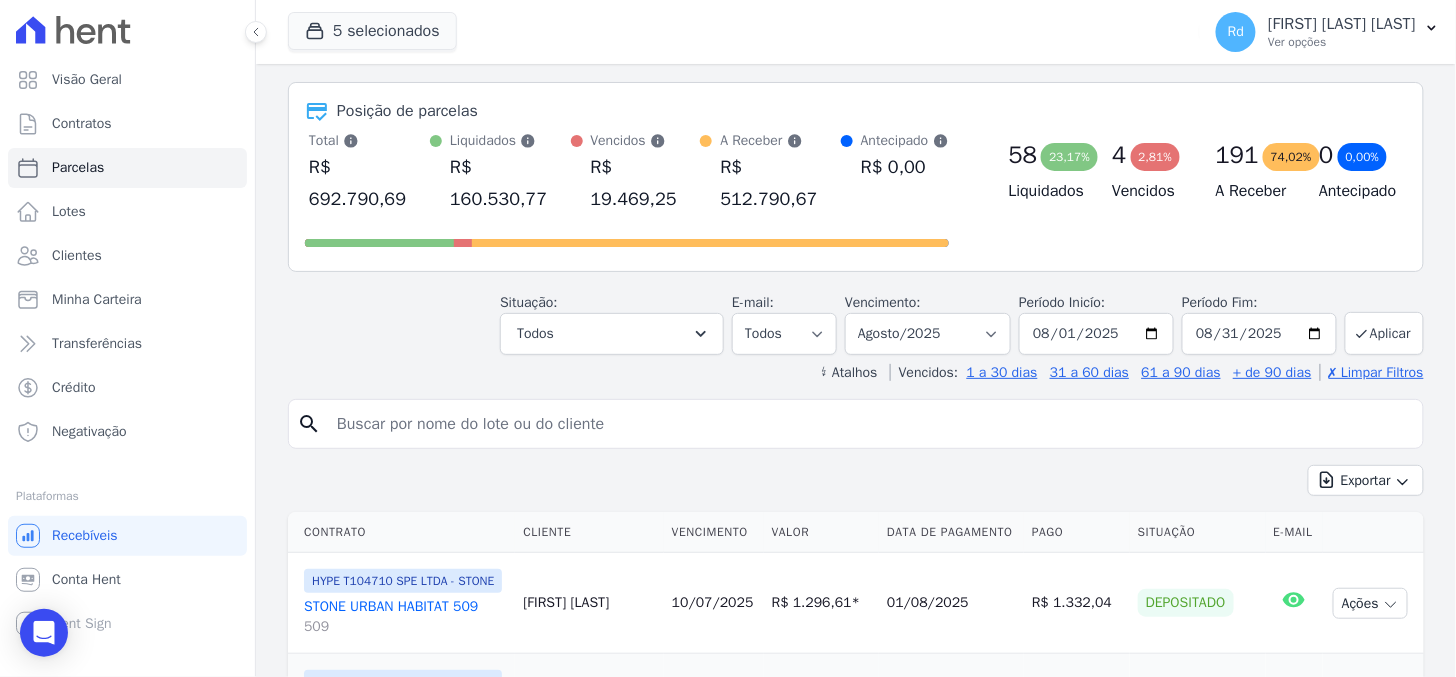 scroll, scrollTop: 111, scrollLeft: 0, axis: vertical 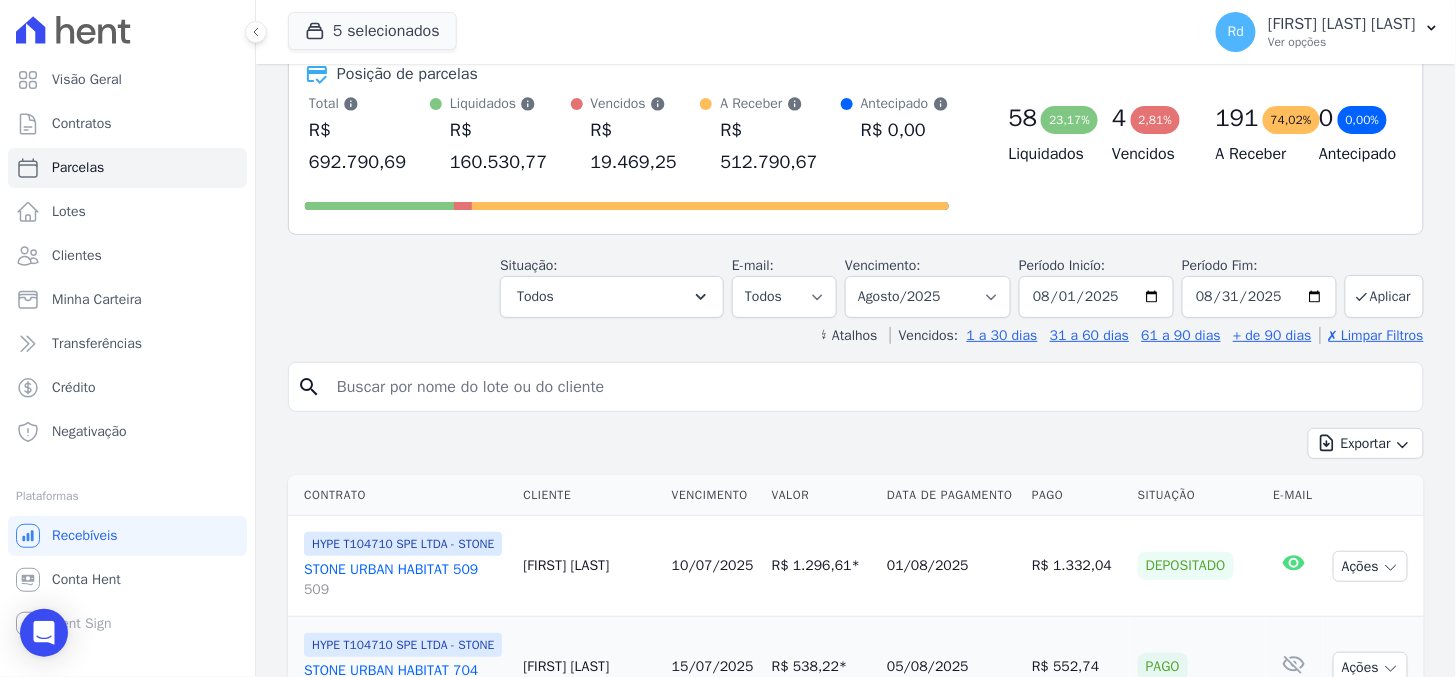 click on "search
Exportar
Exportar PDF
Exportar CSV
Contrato
Cliente
Vencimento
Valor
Data de Pagamento
Pago
Situação
E-mail
509" at bounding box center [856, 1737] 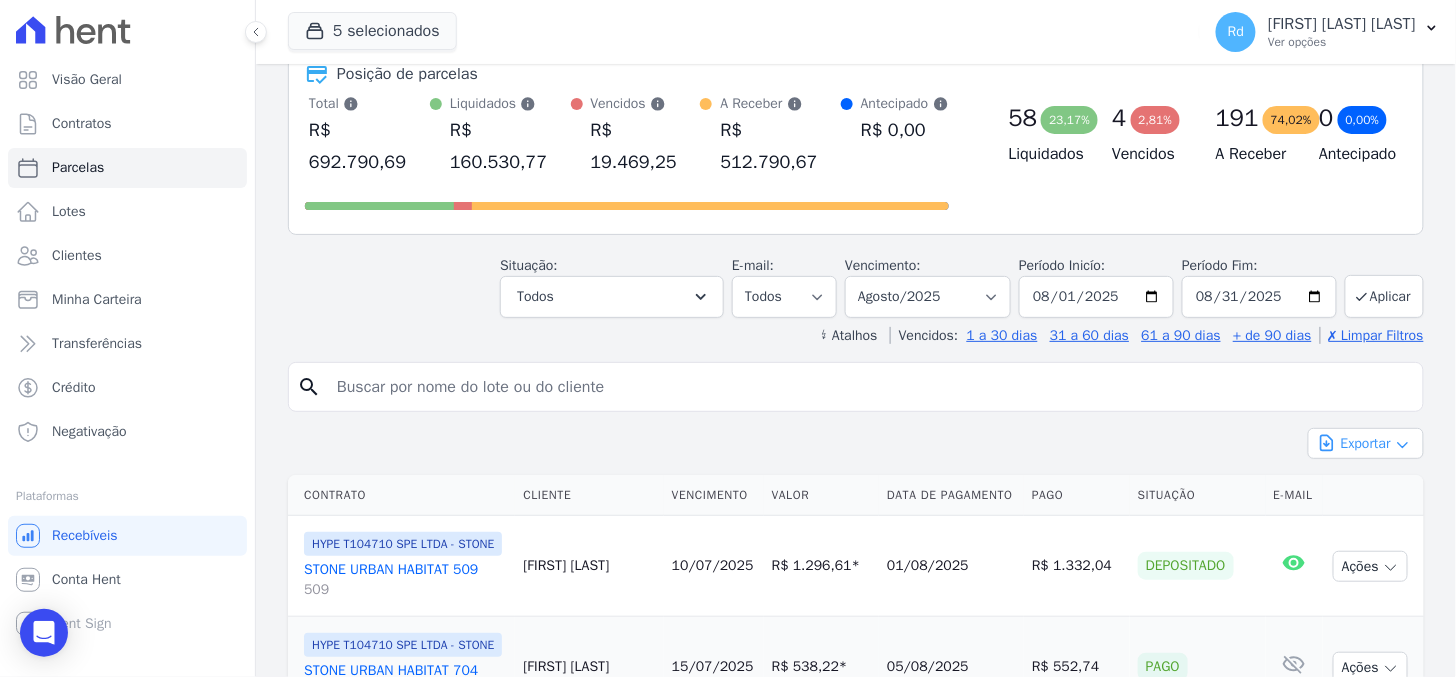 click on "Exportar" at bounding box center [1366, 443] 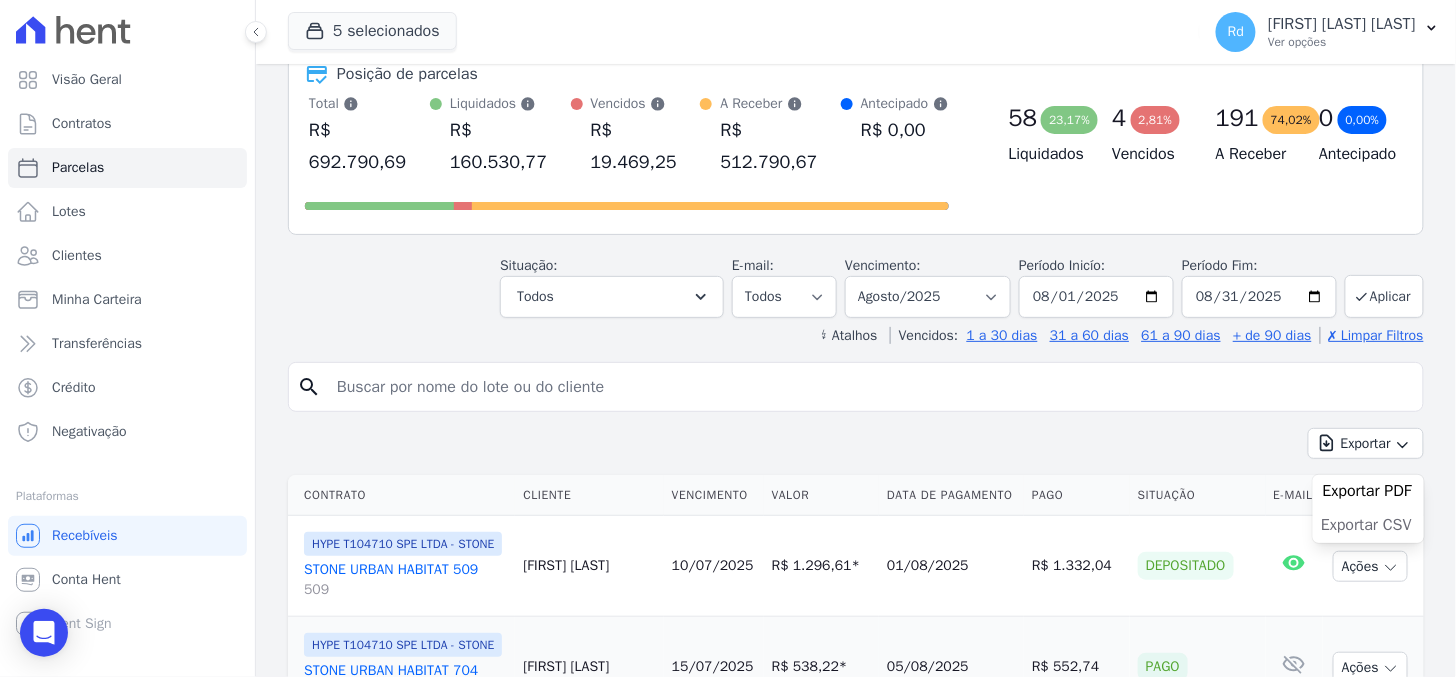click on "Exportar CSV" at bounding box center (1366, 525) 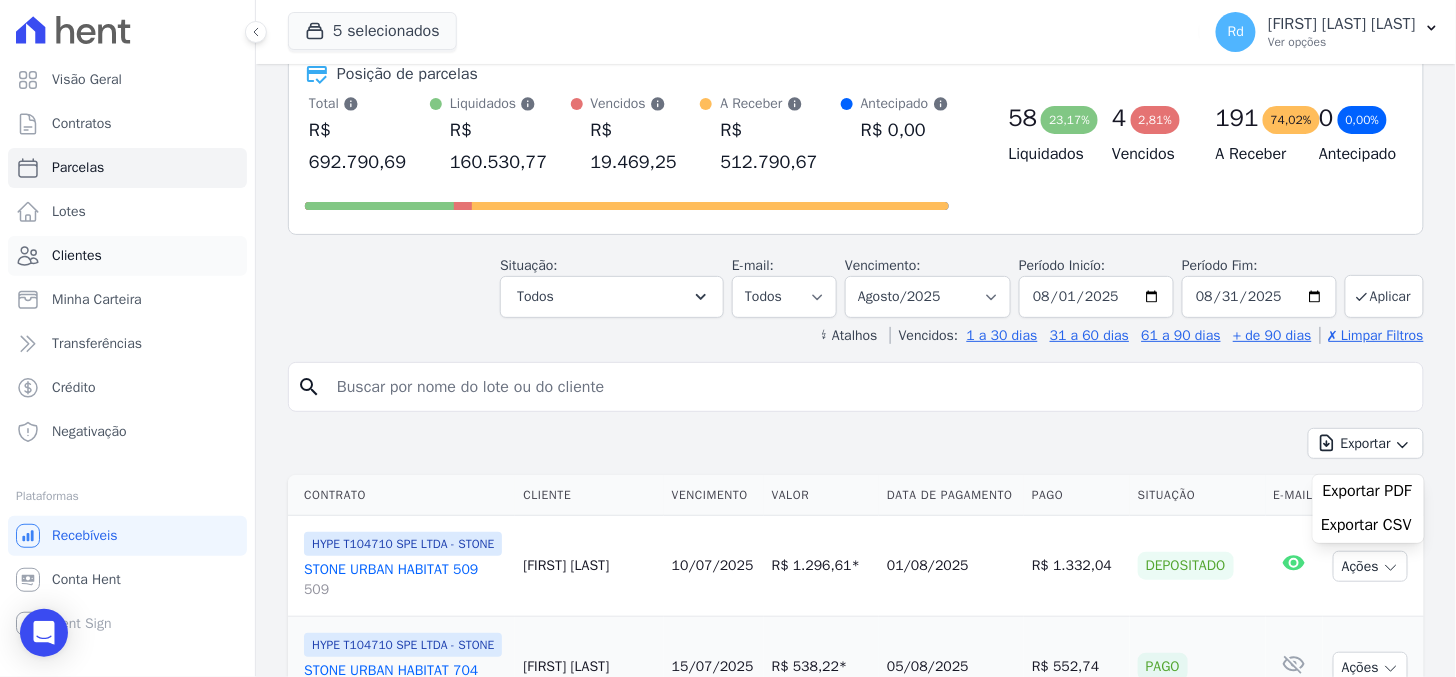 click on "Clientes" at bounding box center (127, 256) 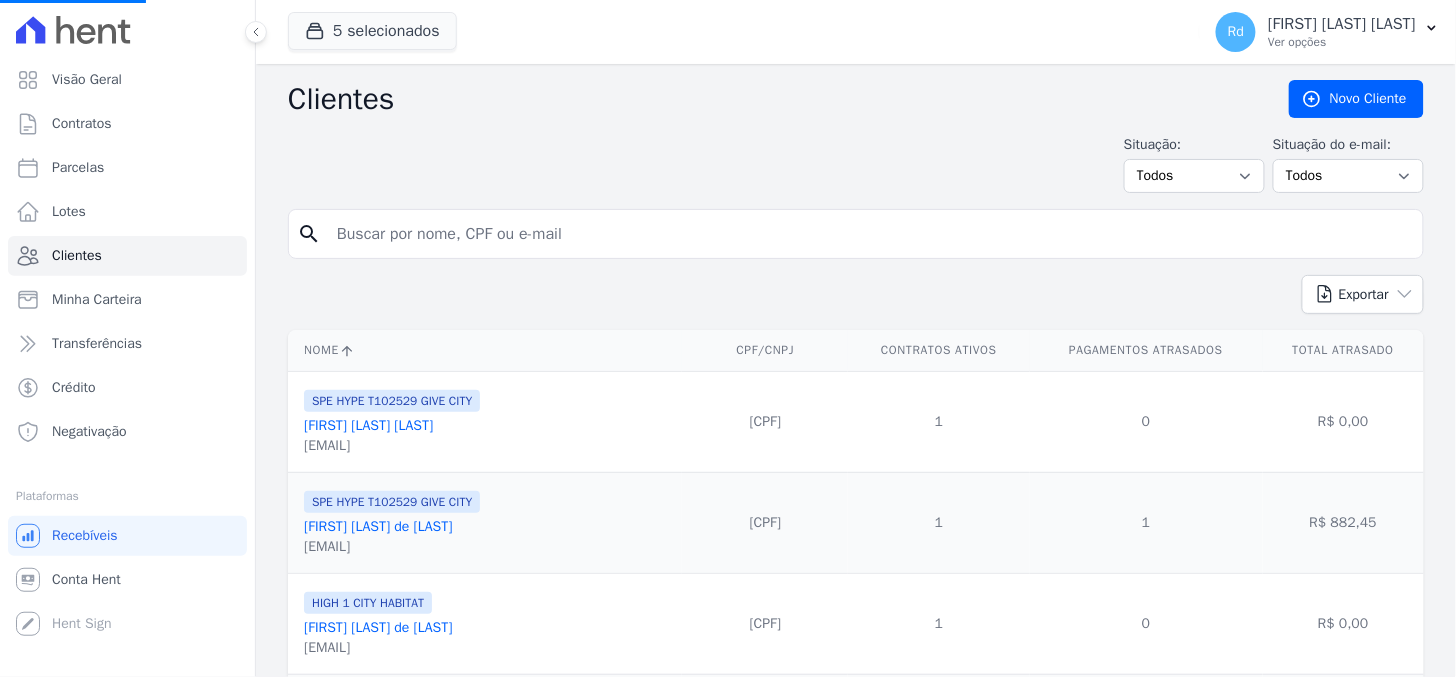click at bounding box center (870, 234) 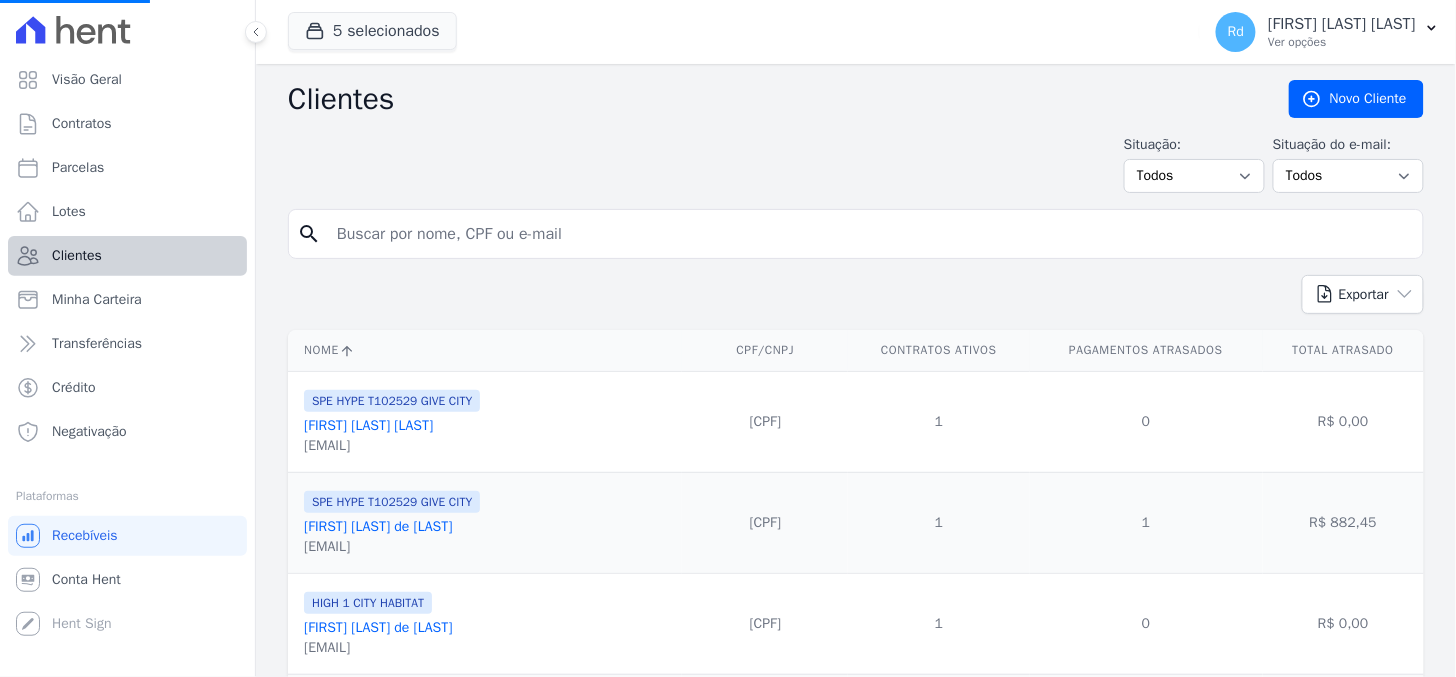 paste on "[FIRST] [LAST] [LAST]" 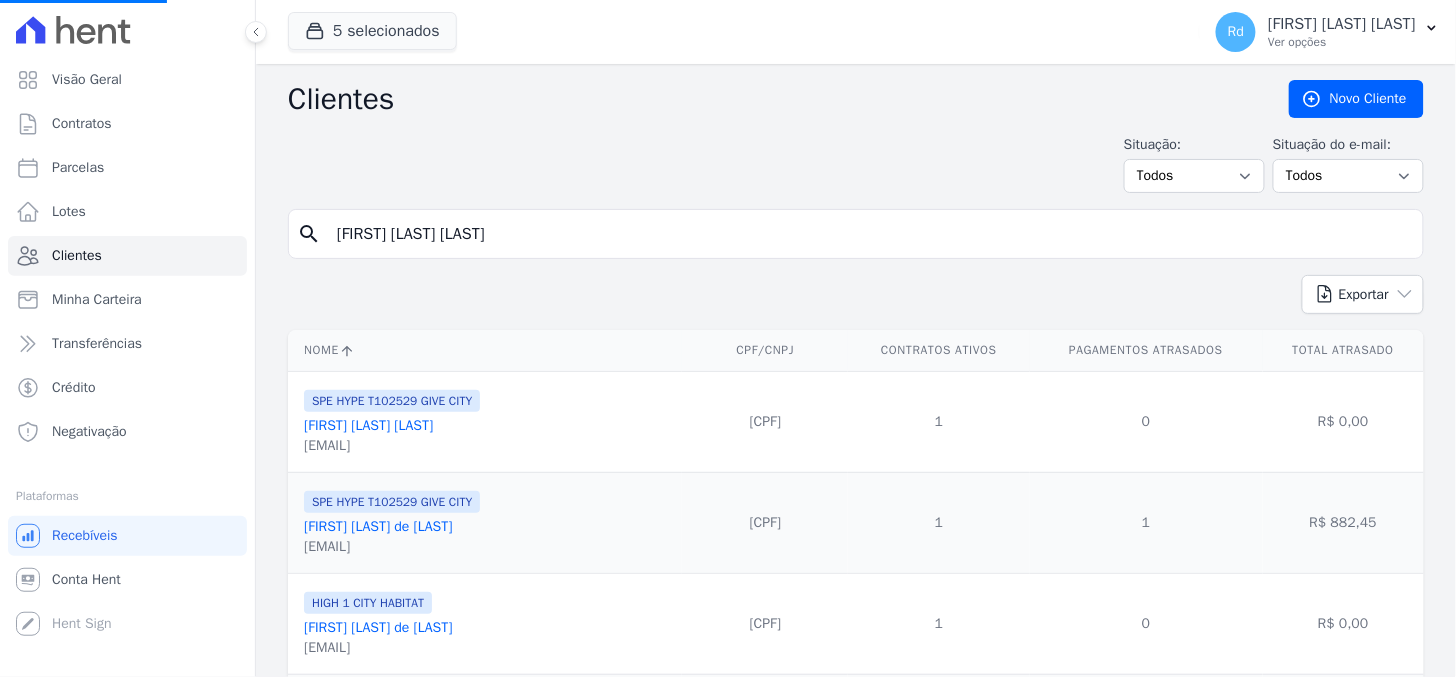 type on "[FIRST] [LAST] [LAST]" 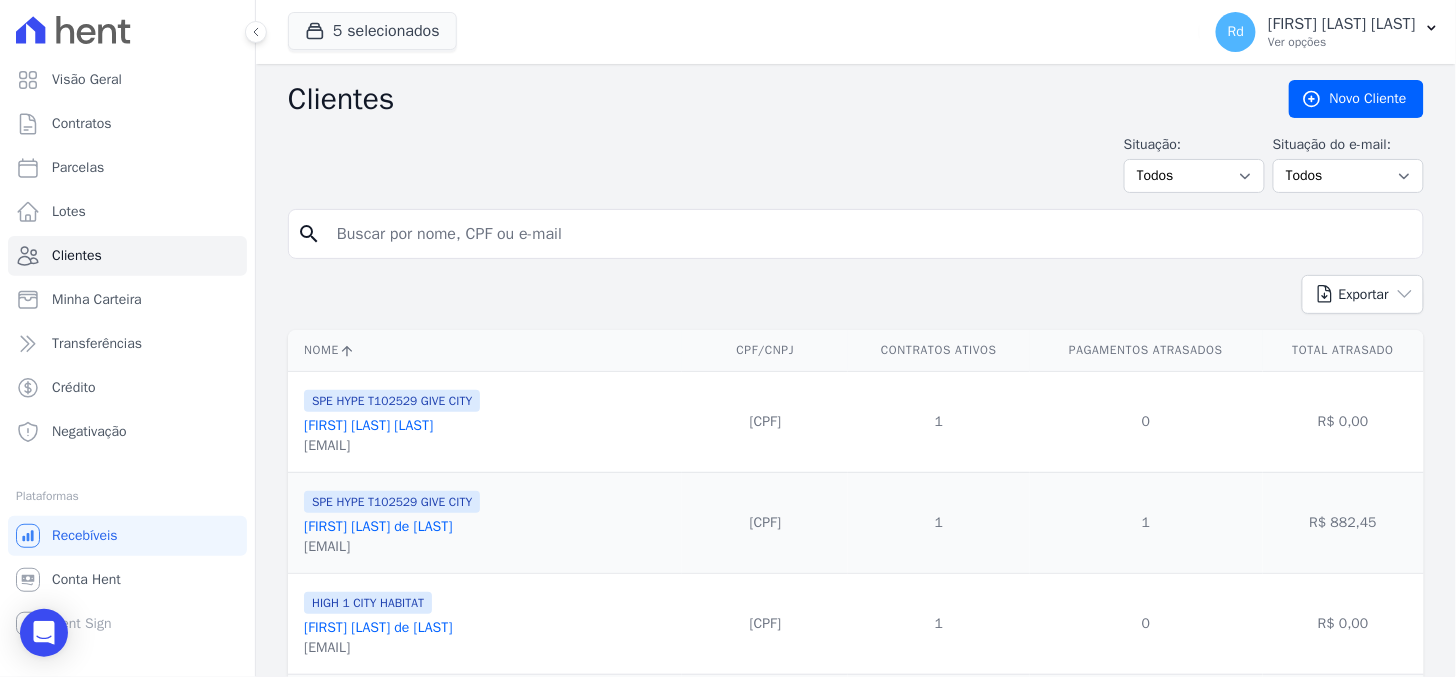 click at bounding box center (870, 234) 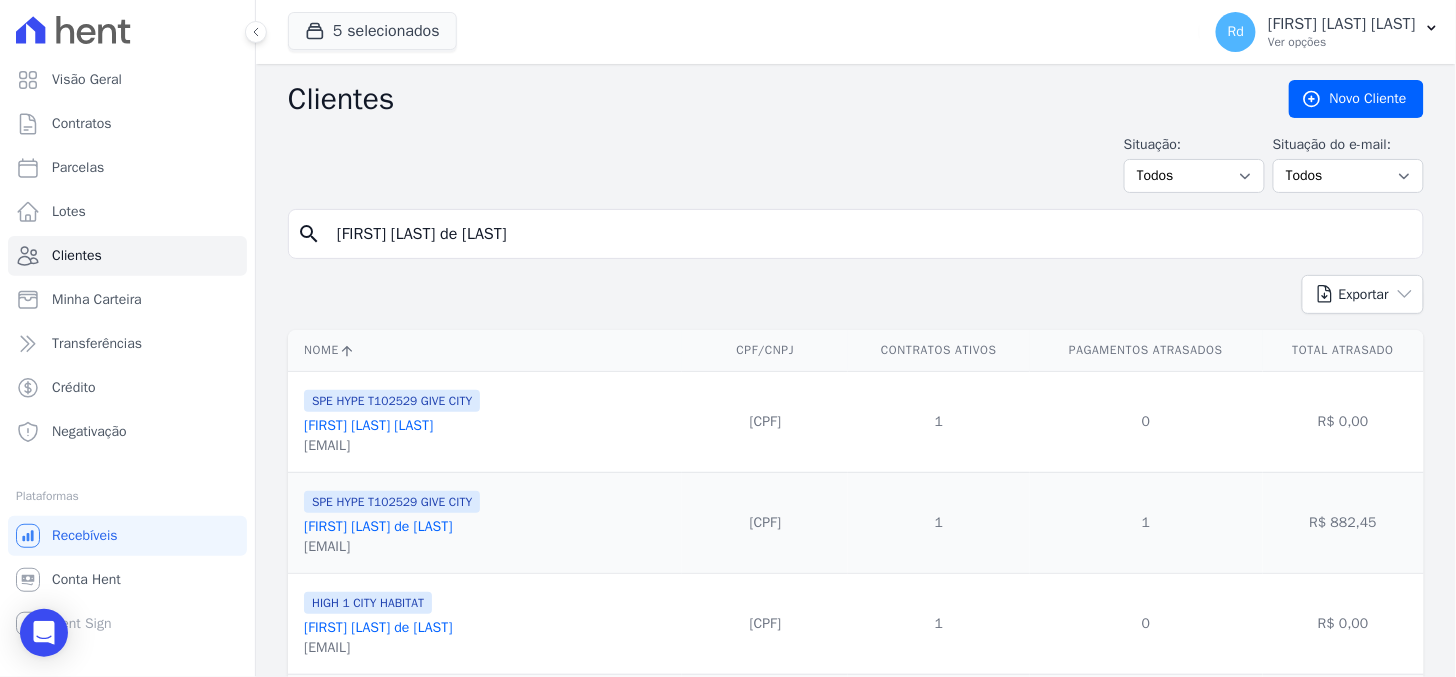 type on "[FIRST] [LAST] de [LAST]" 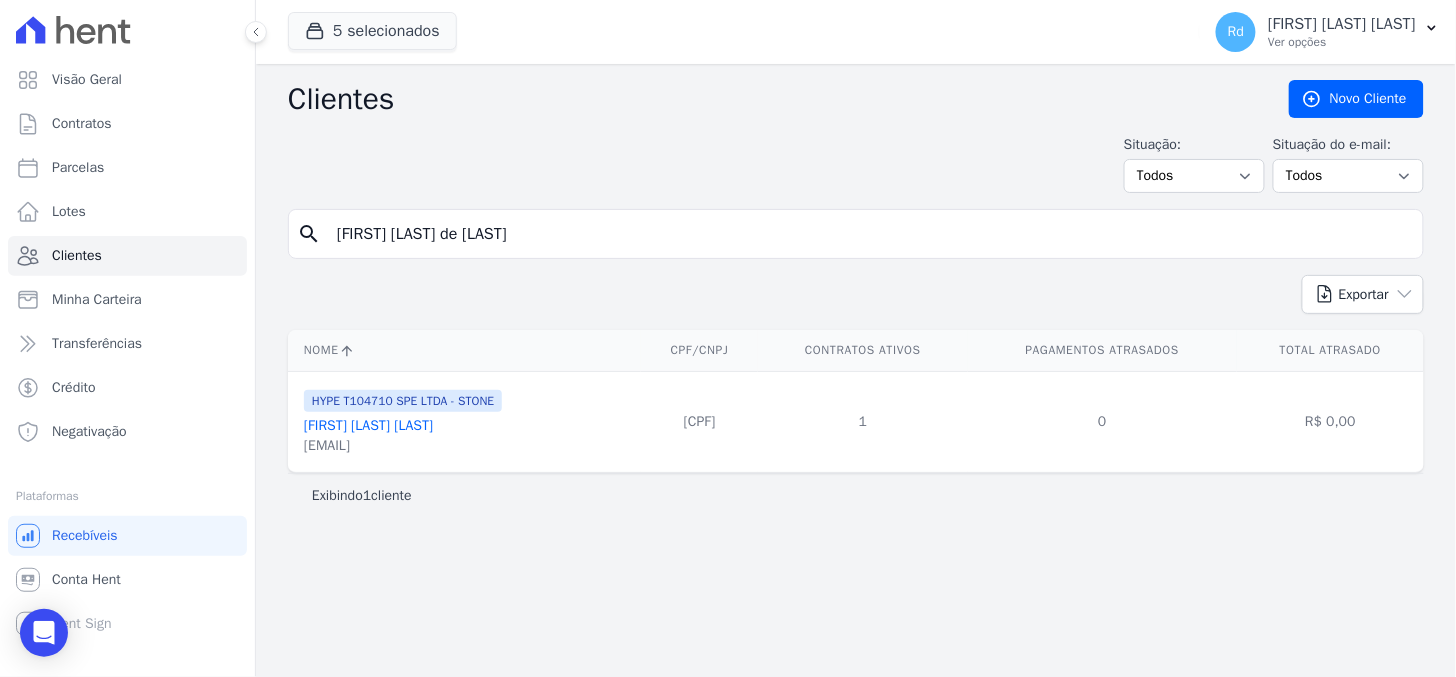 click on "[FIRST] [LAST] [LAST]" at bounding box center [368, 425] 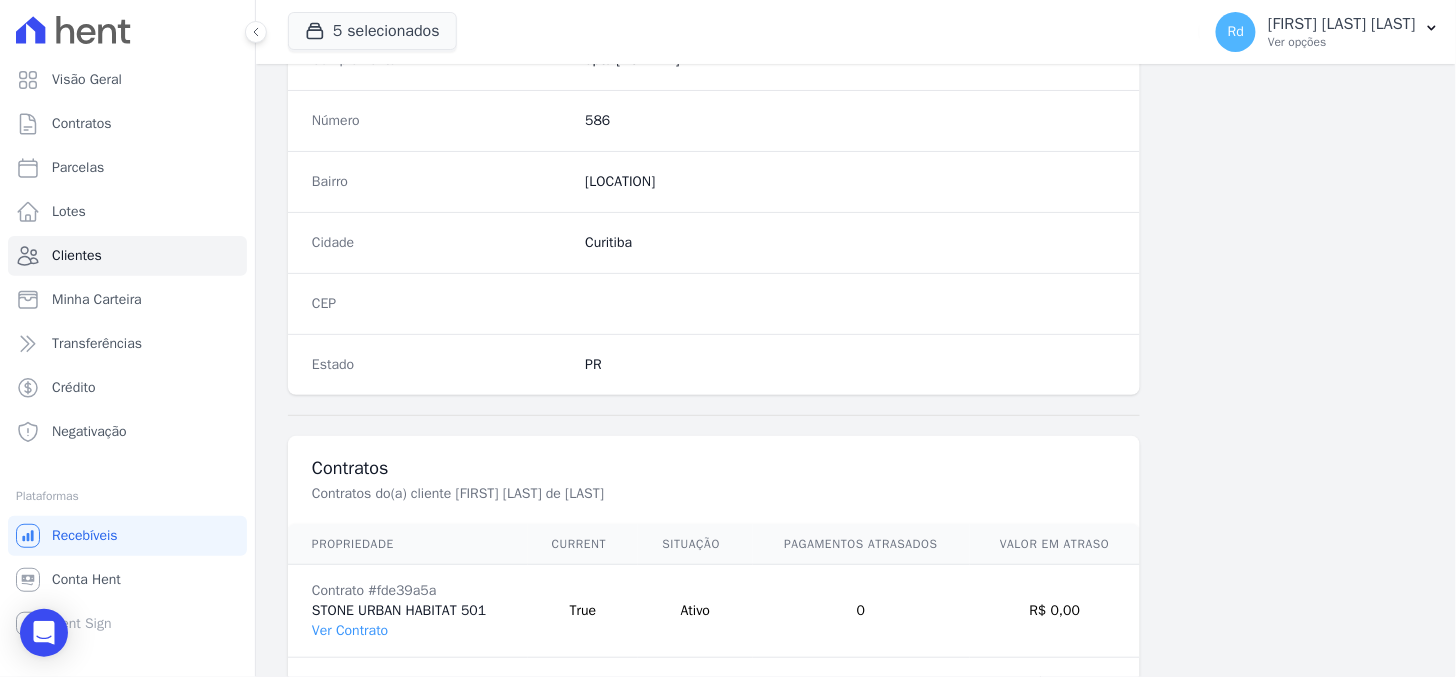 scroll, scrollTop: 1196, scrollLeft: 0, axis: vertical 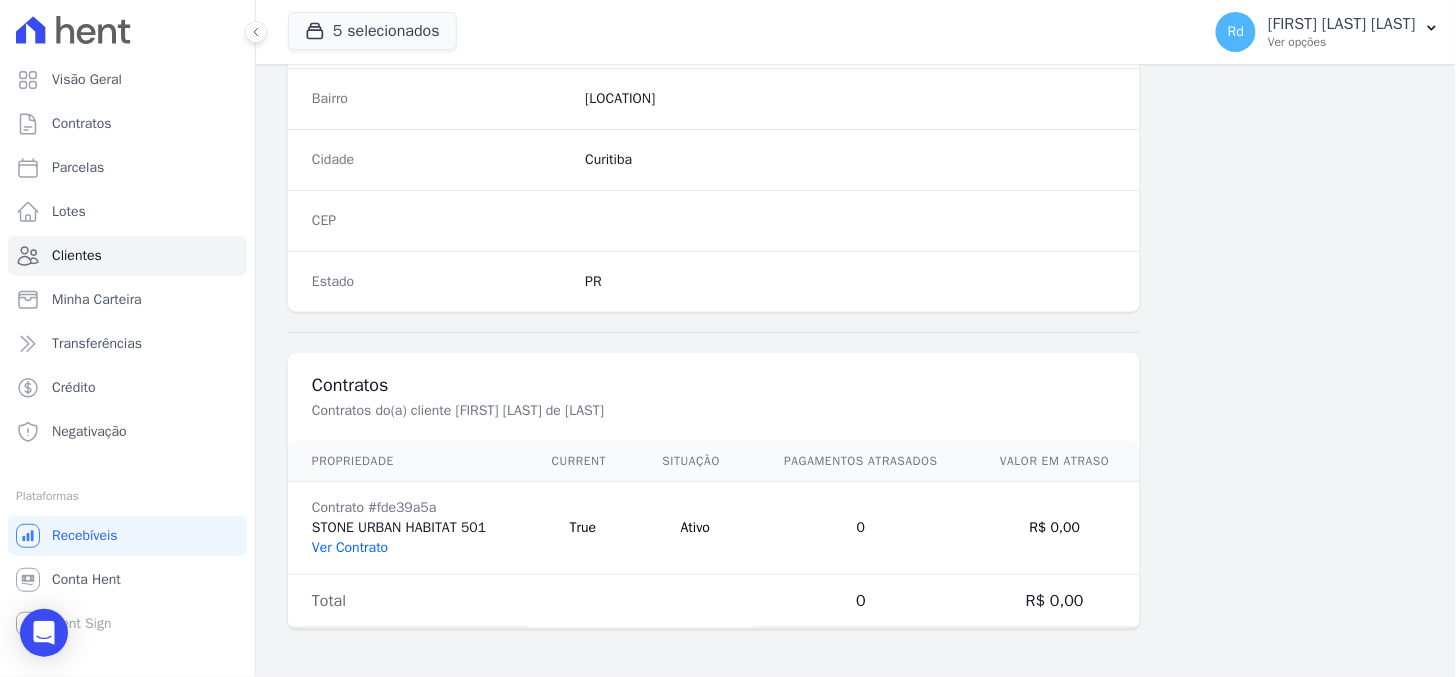 click on "Ver Contrato" at bounding box center (350, 547) 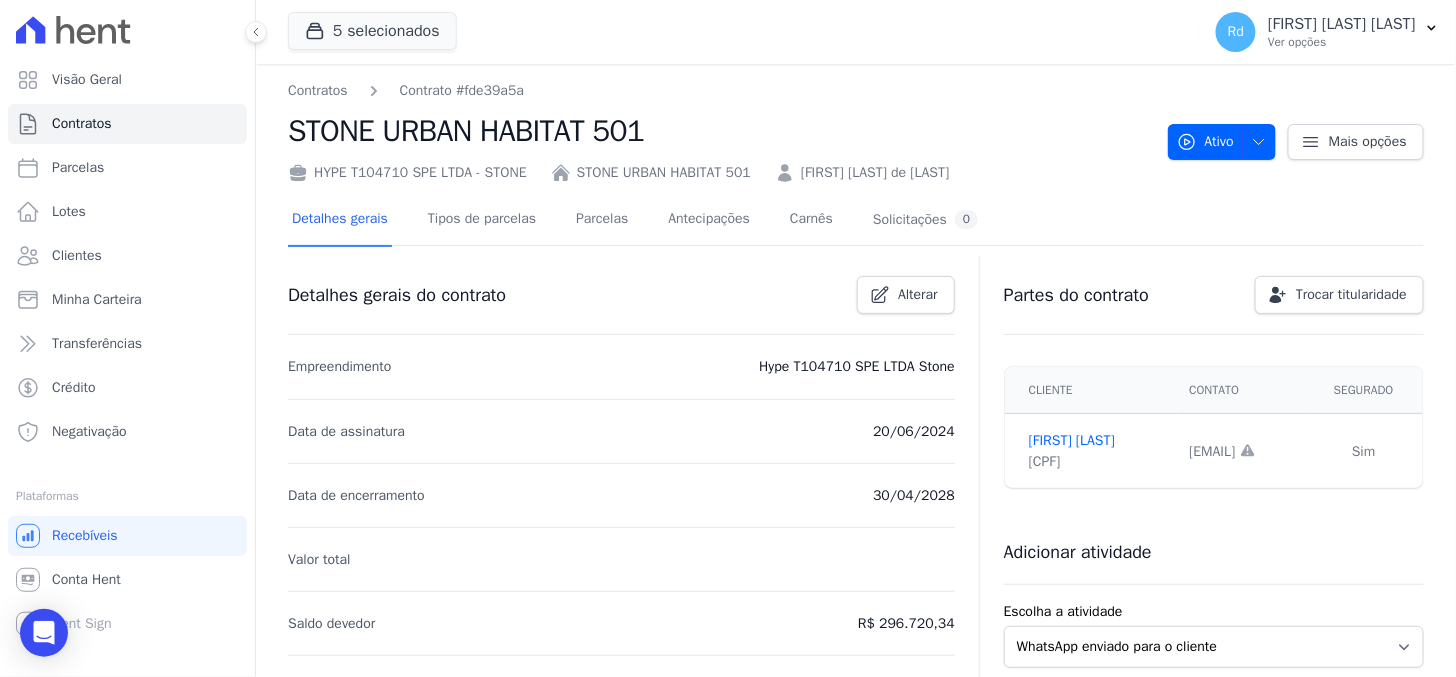click on "Detalhes gerais
Tipos de parcelas
Parcelas
Antecipações
Carnês
Solicitações
0" at bounding box center (635, 220) 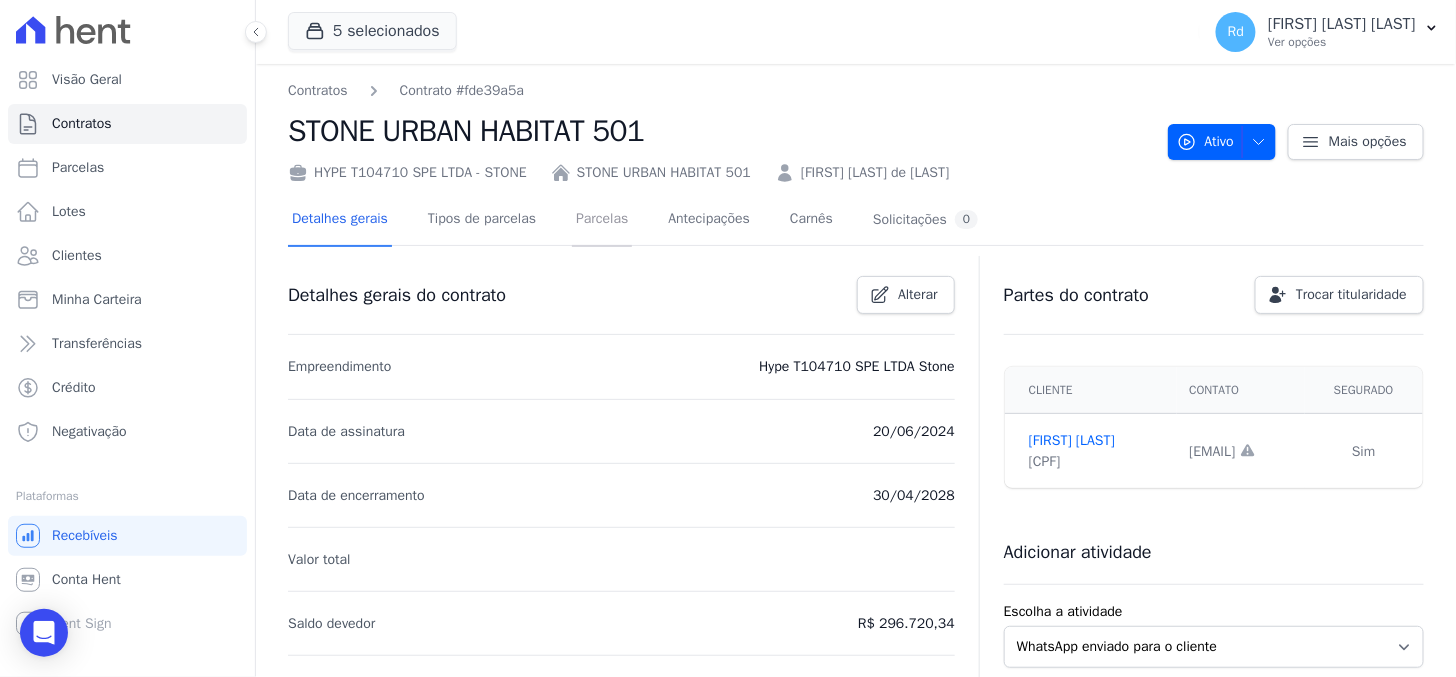 click on "Parcelas" at bounding box center (602, 220) 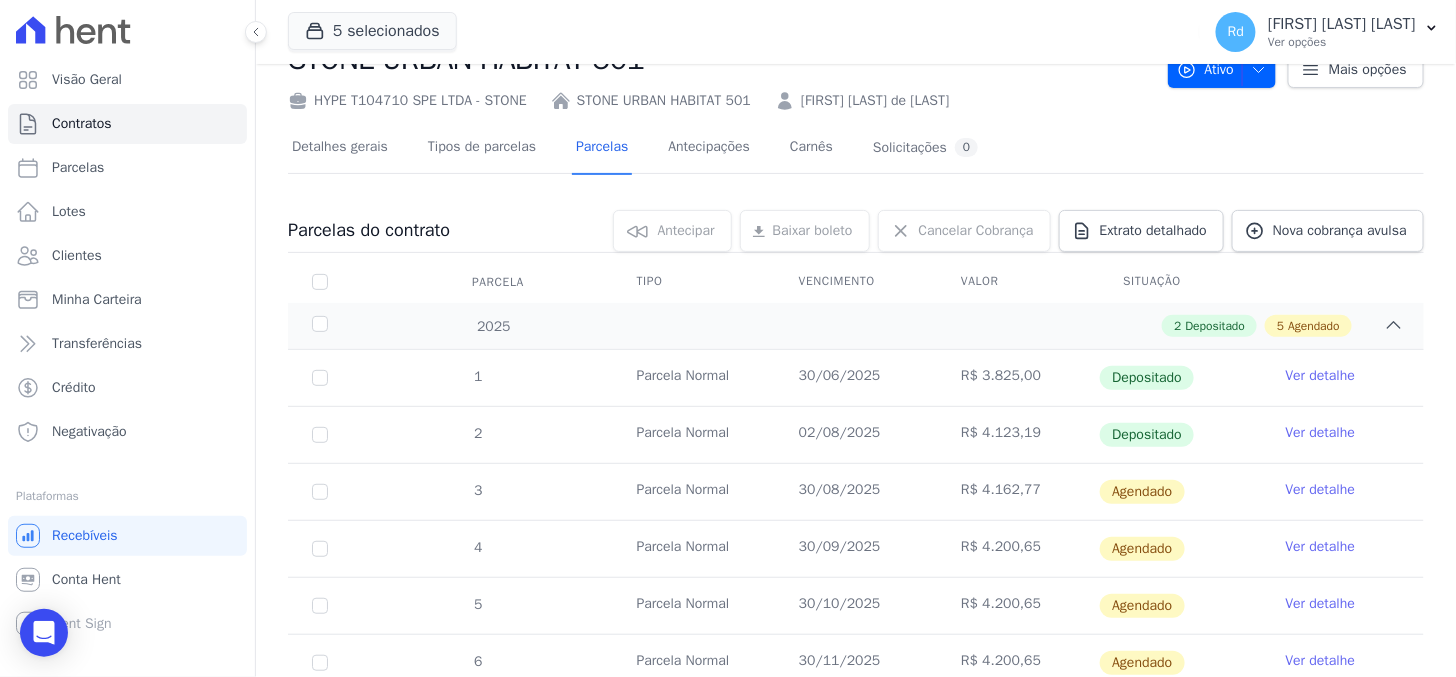 scroll, scrollTop: 111, scrollLeft: 0, axis: vertical 